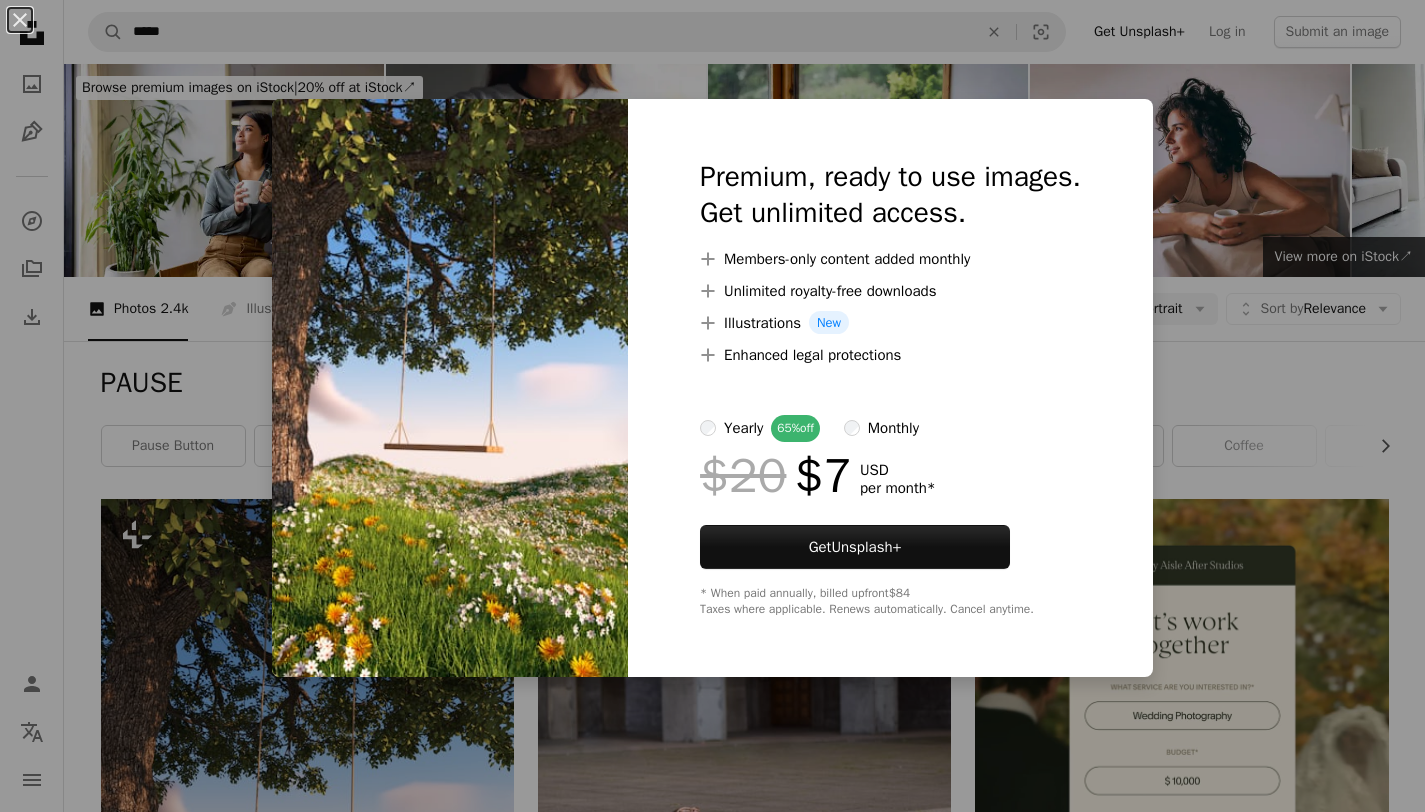 scroll, scrollTop: 366, scrollLeft: 0, axis: vertical 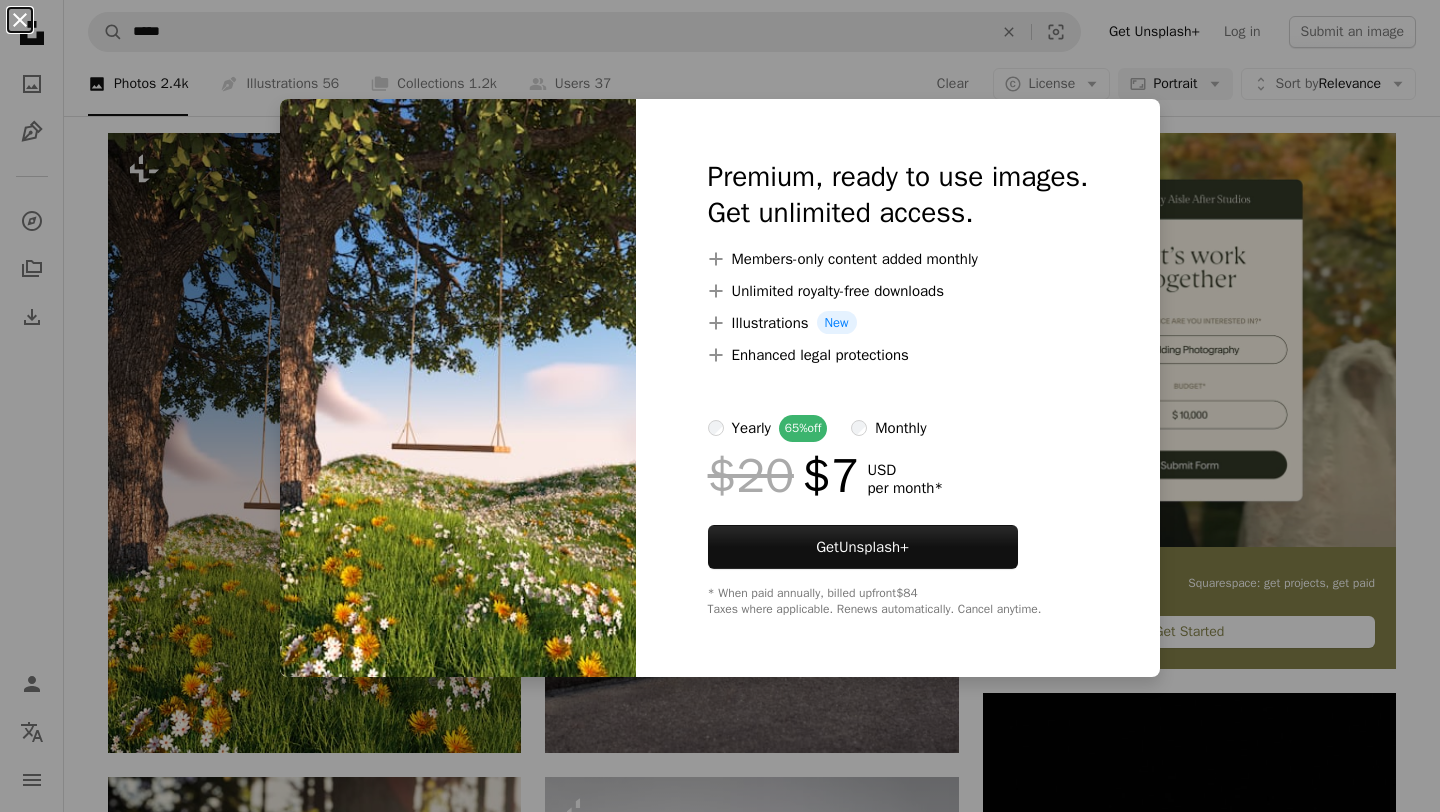 click on "An X shape" at bounding box center (20, 20) 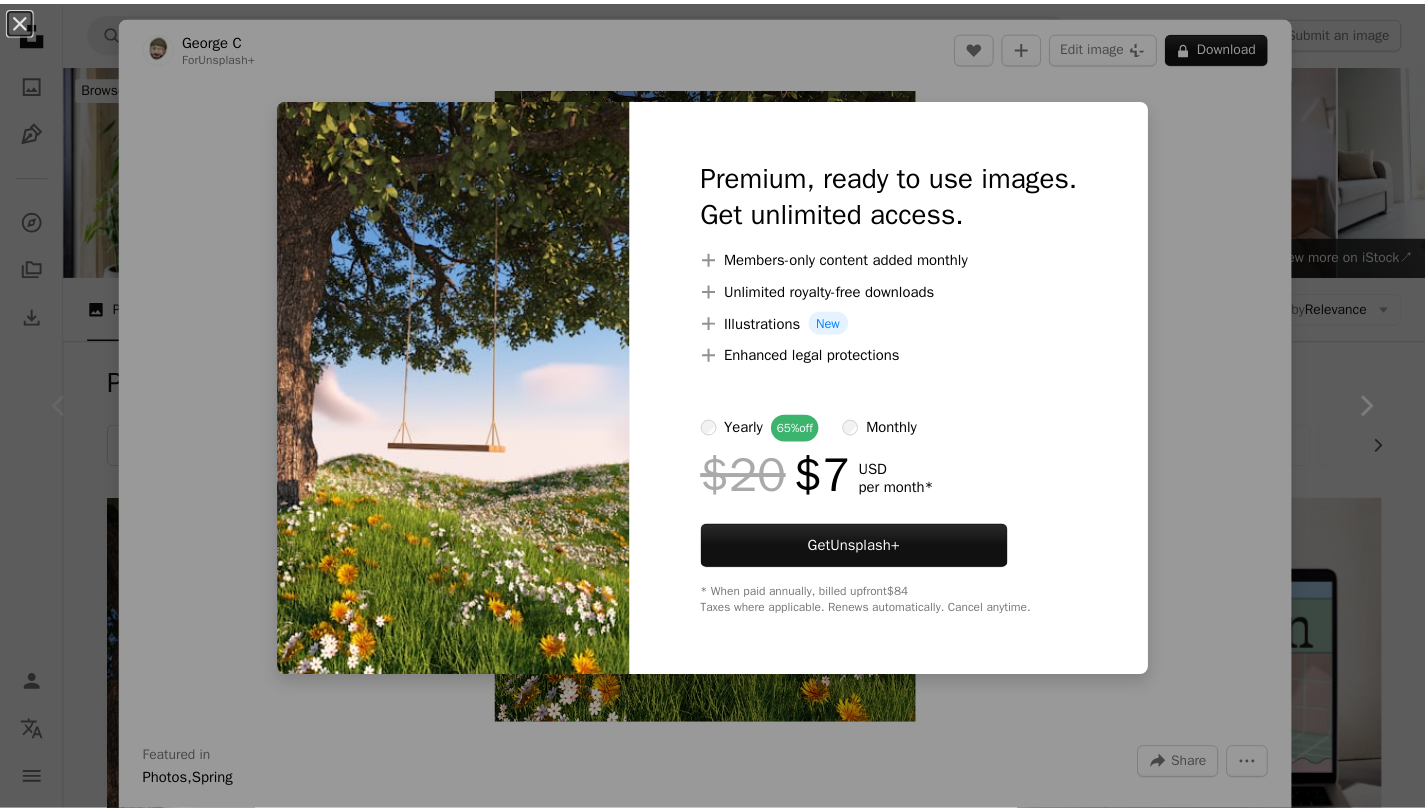 scroll, scrollTop: 504, scrollLeft: 0, axis: vertical 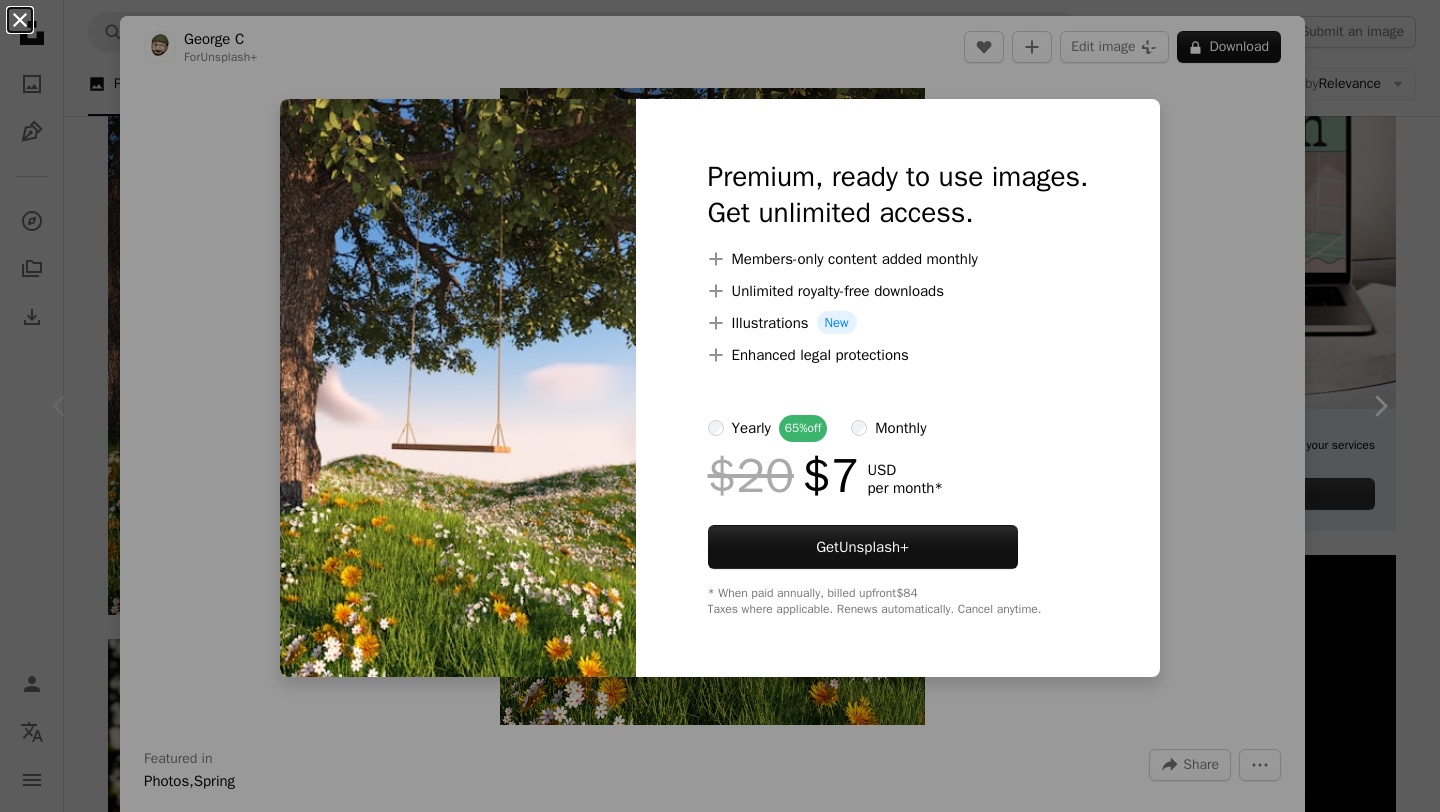 click on "An X shape" at bounding box center [20, 20] 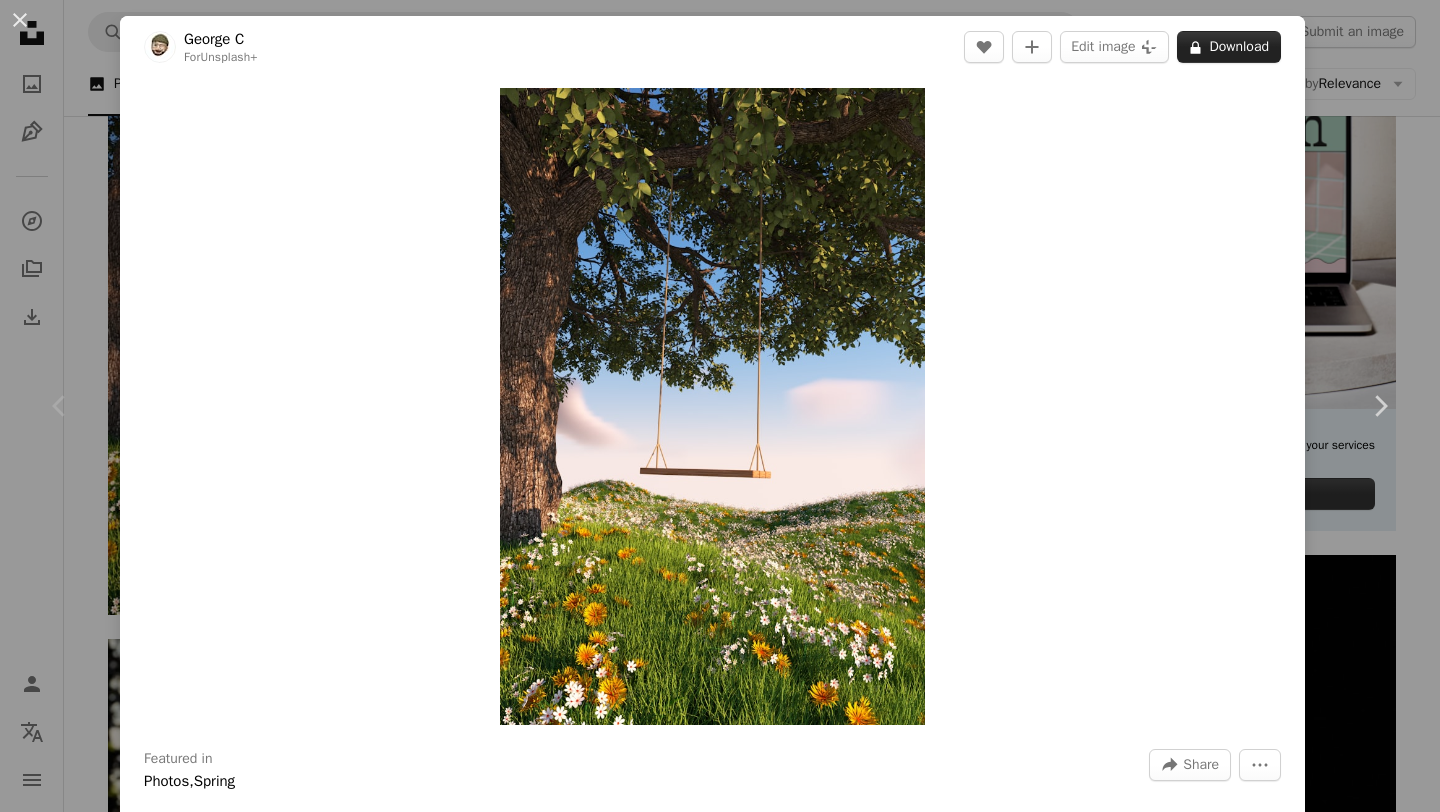 click on "A lock   Download" at bounding box center [1229, 47] 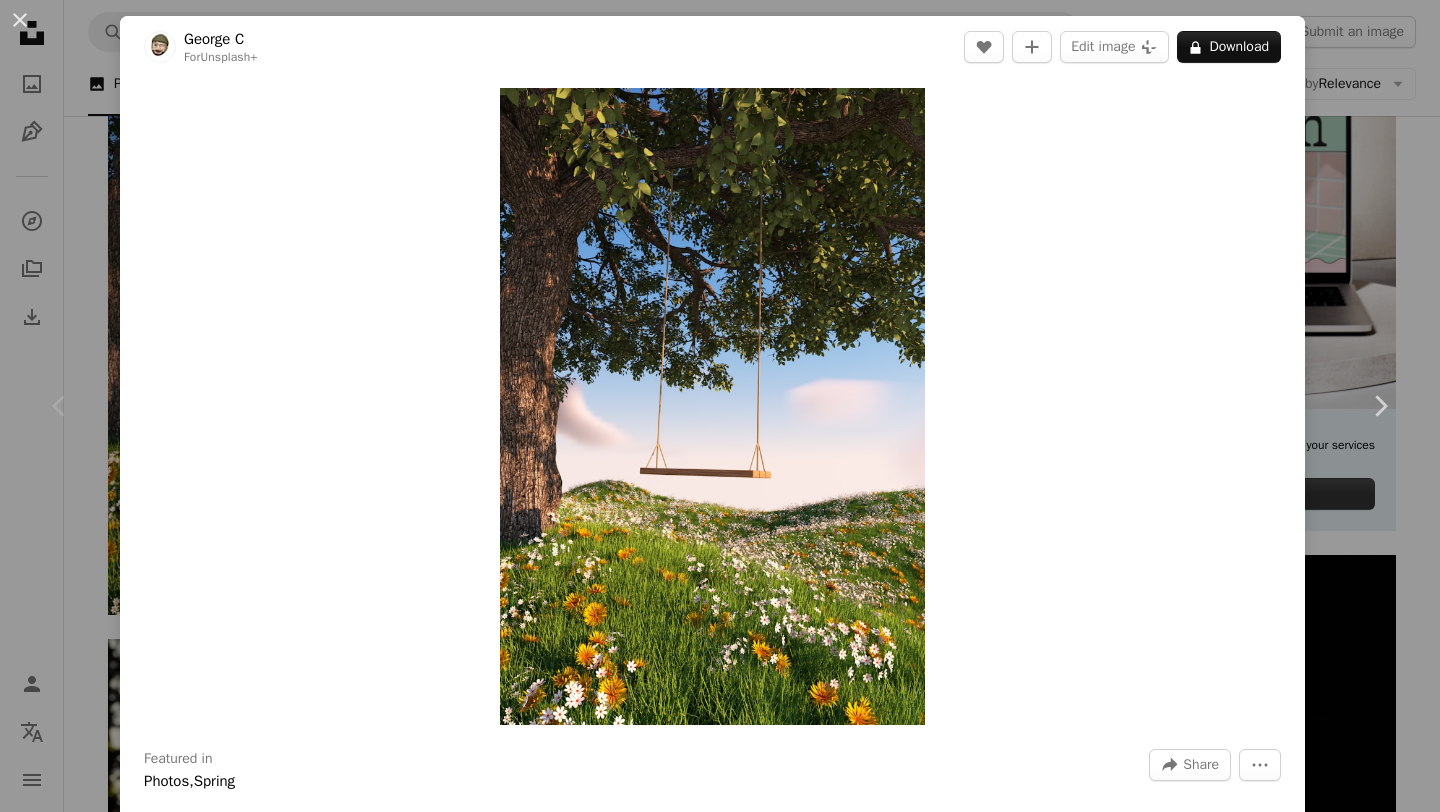 click on "An X shape" at bounding box center (20, 20) 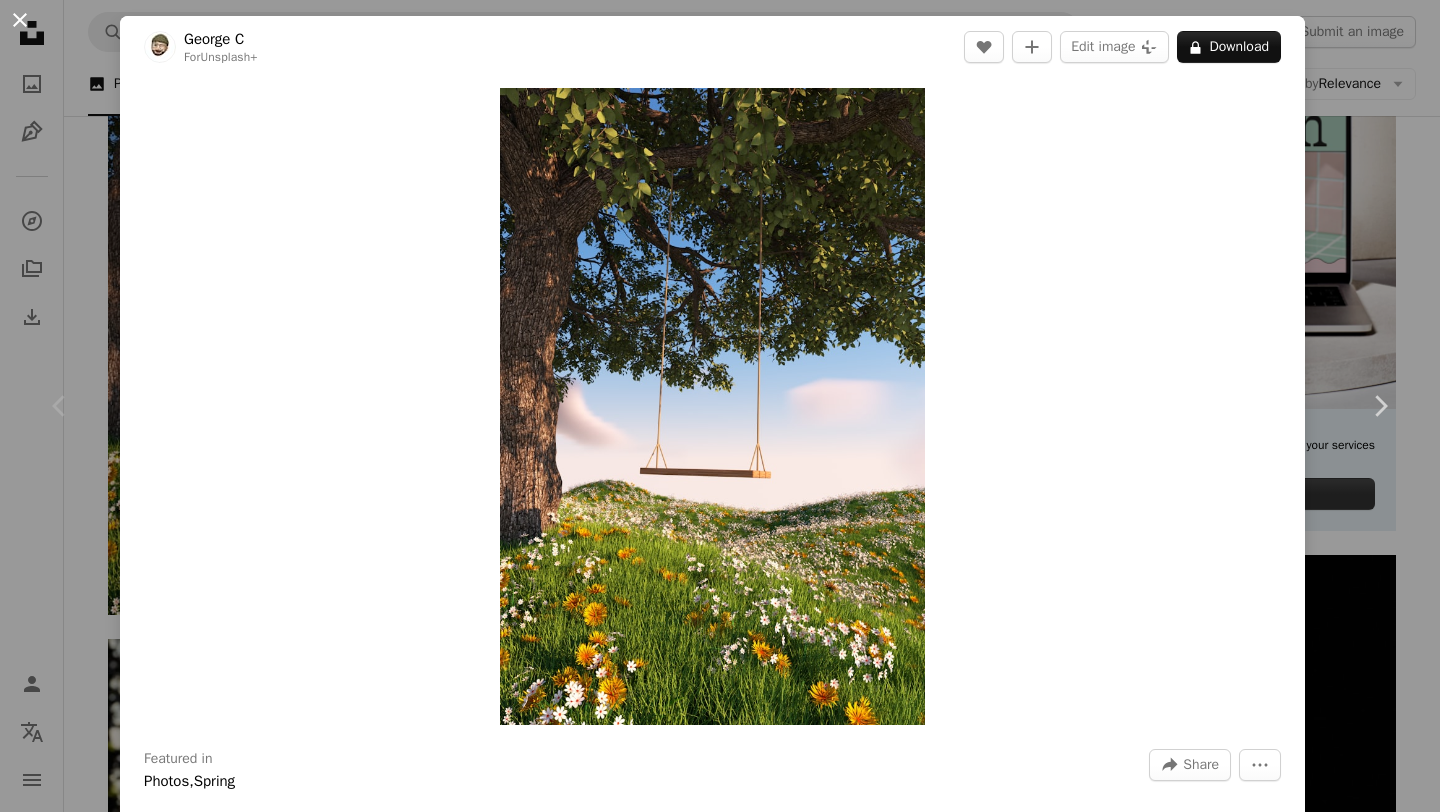click on "An X shape" at bounding box center [20, 20] 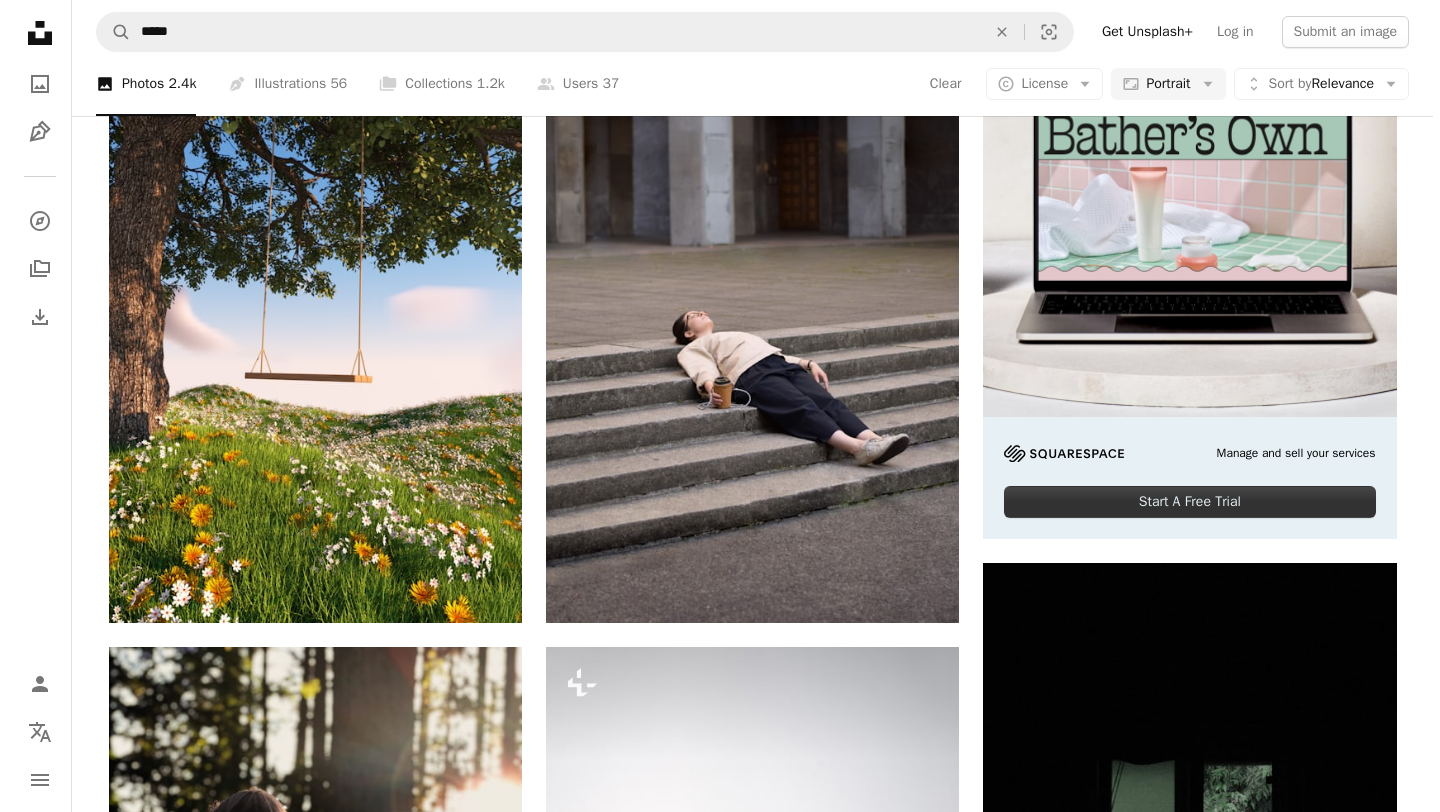 scroll, scrollTop: 0, scrollLeft: 0, axis: both 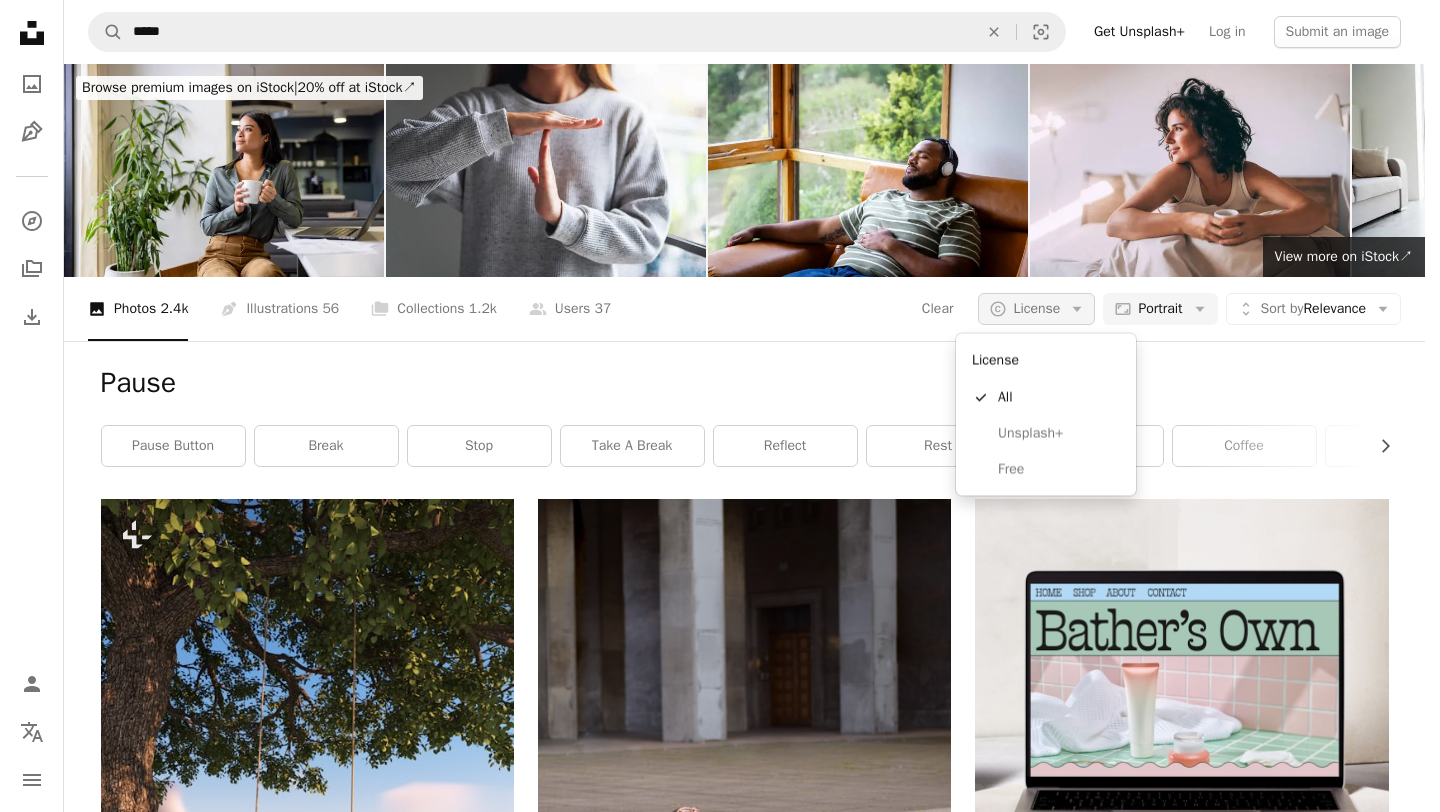 click on "Arrow down" 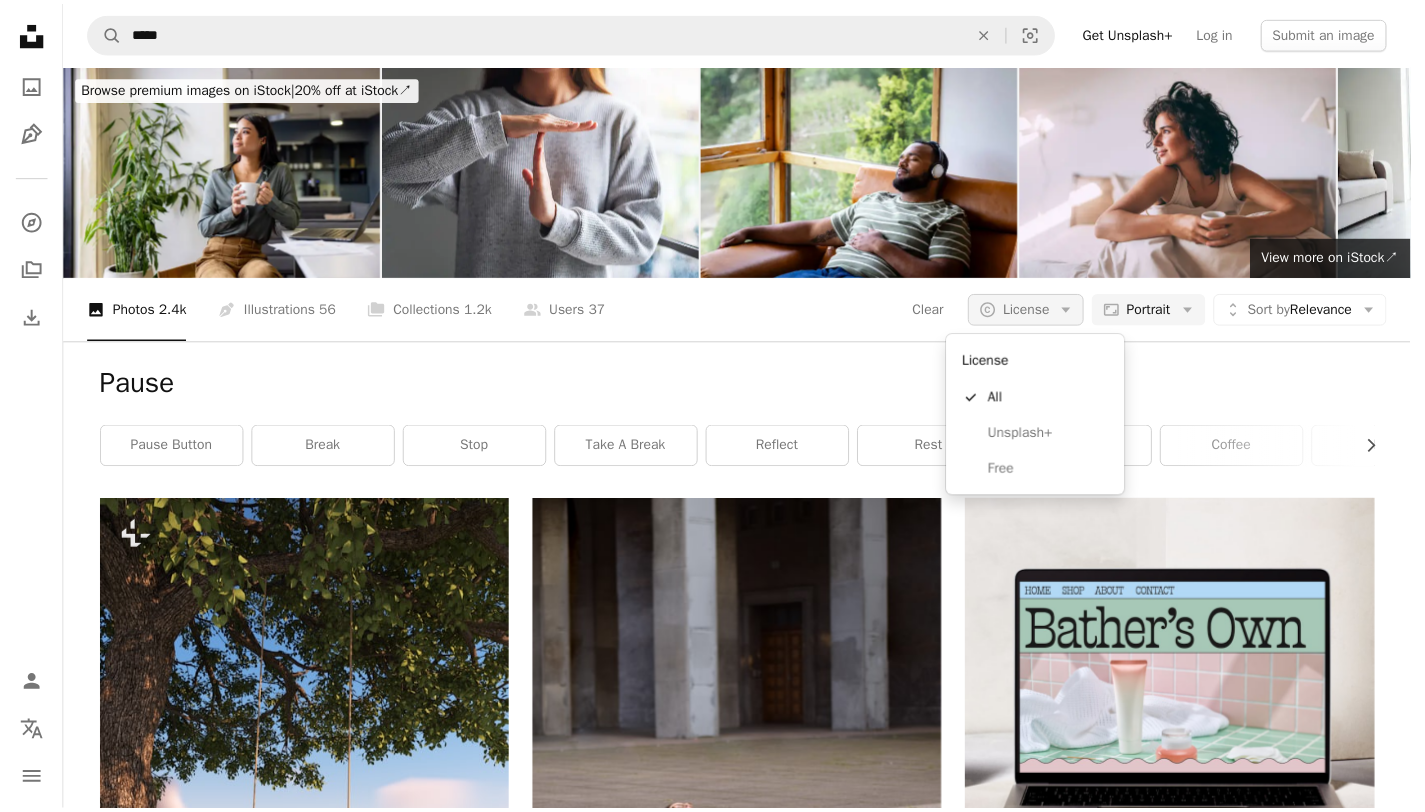 scroll, scrollTop: 0, scrollLeft: 0, axis: both 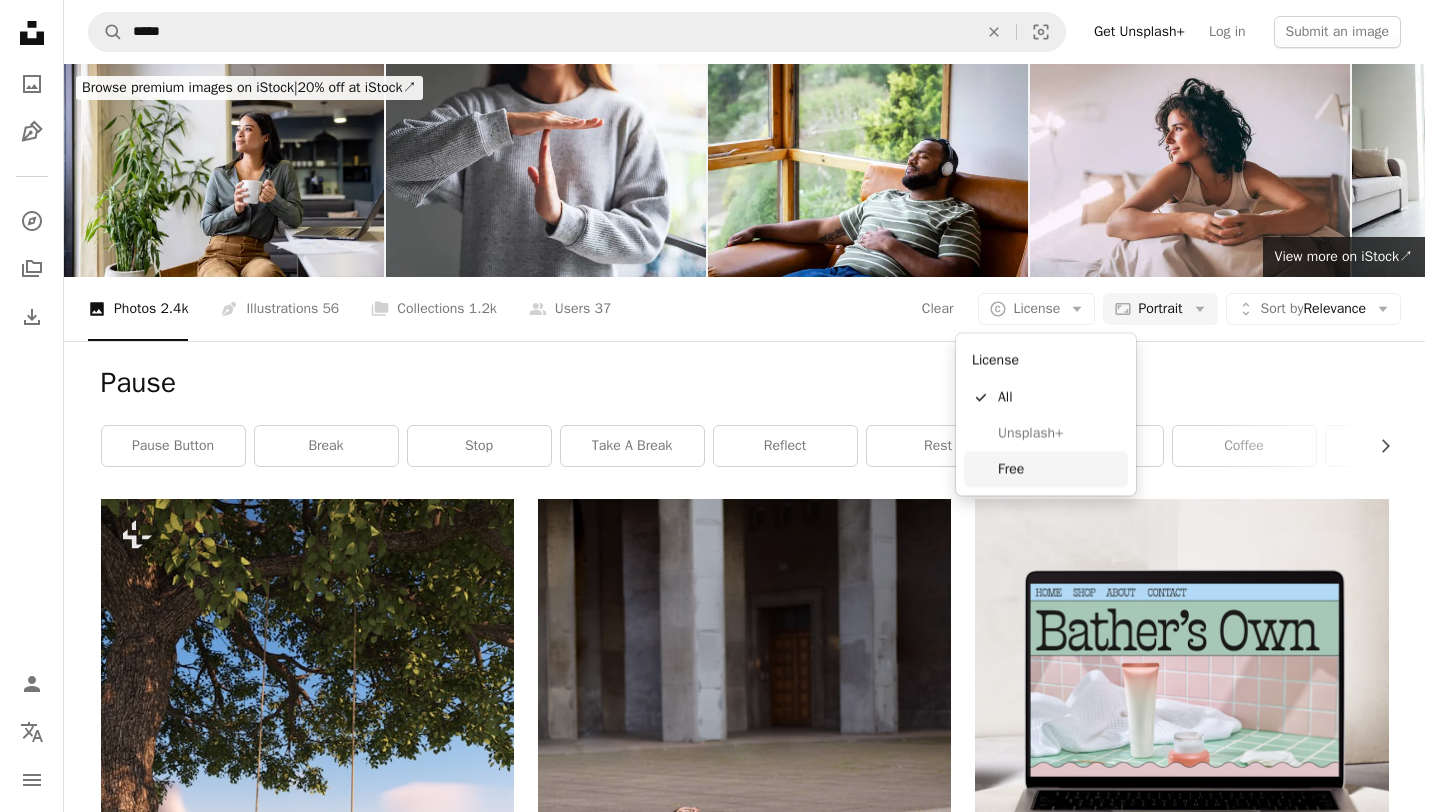 click on "Free" at bounding box center (1059, 469) 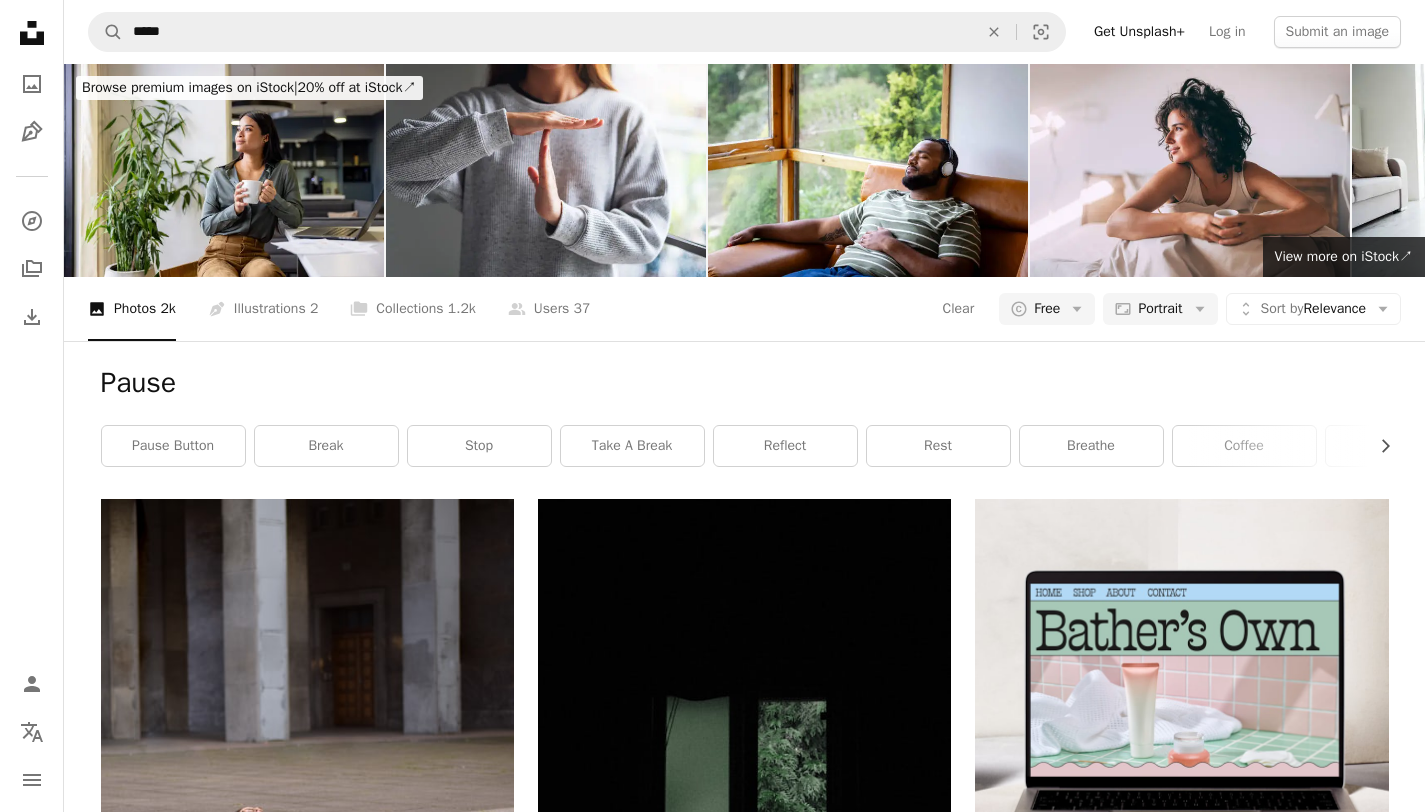 scroll, scrollTop: 1943, scrollLeft: 0, axis: vertical 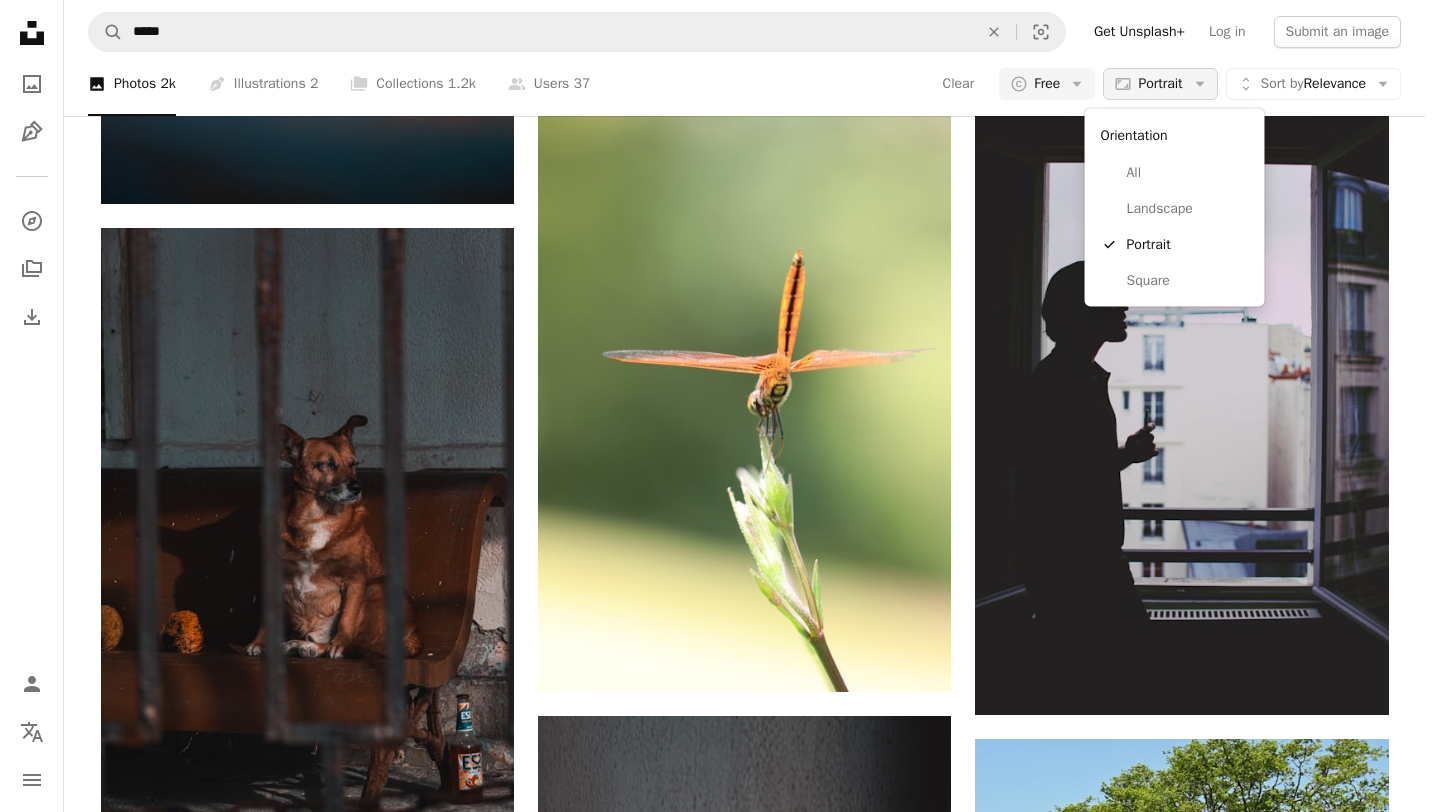 click on "Arrow down" 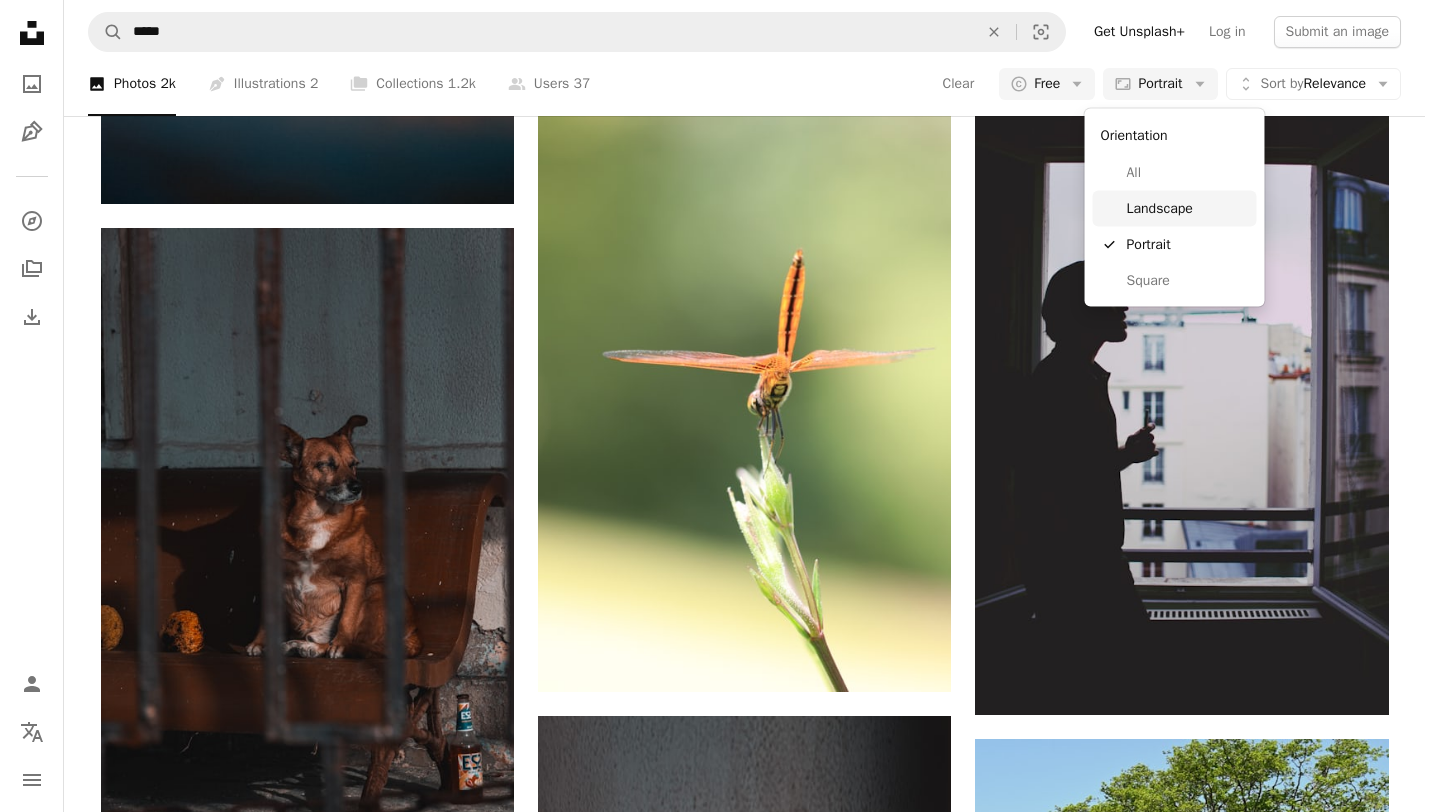 click on "Landscape" at bounding box center [1188, 208] 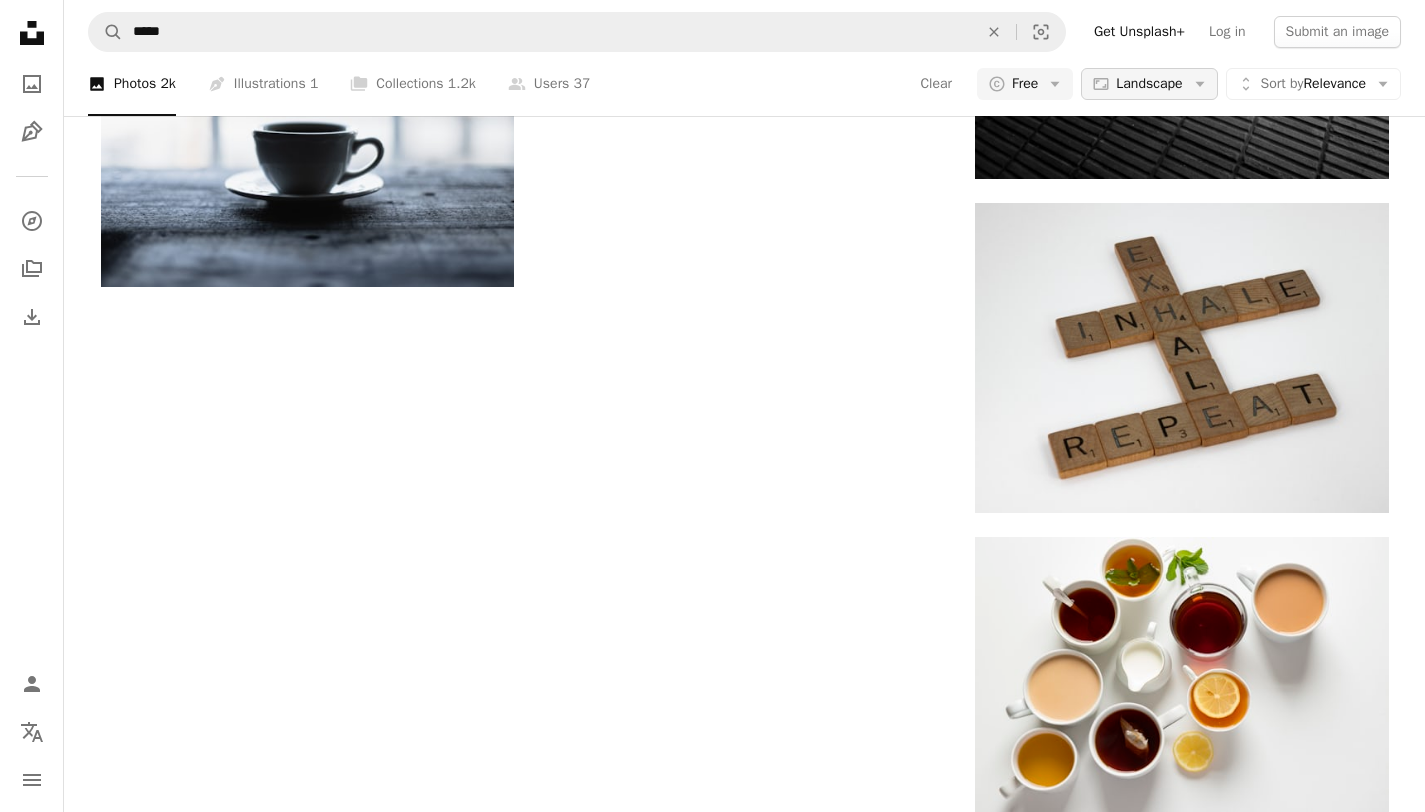 scroll, scrollTop: 0, scrollLeft: 0, axis: both 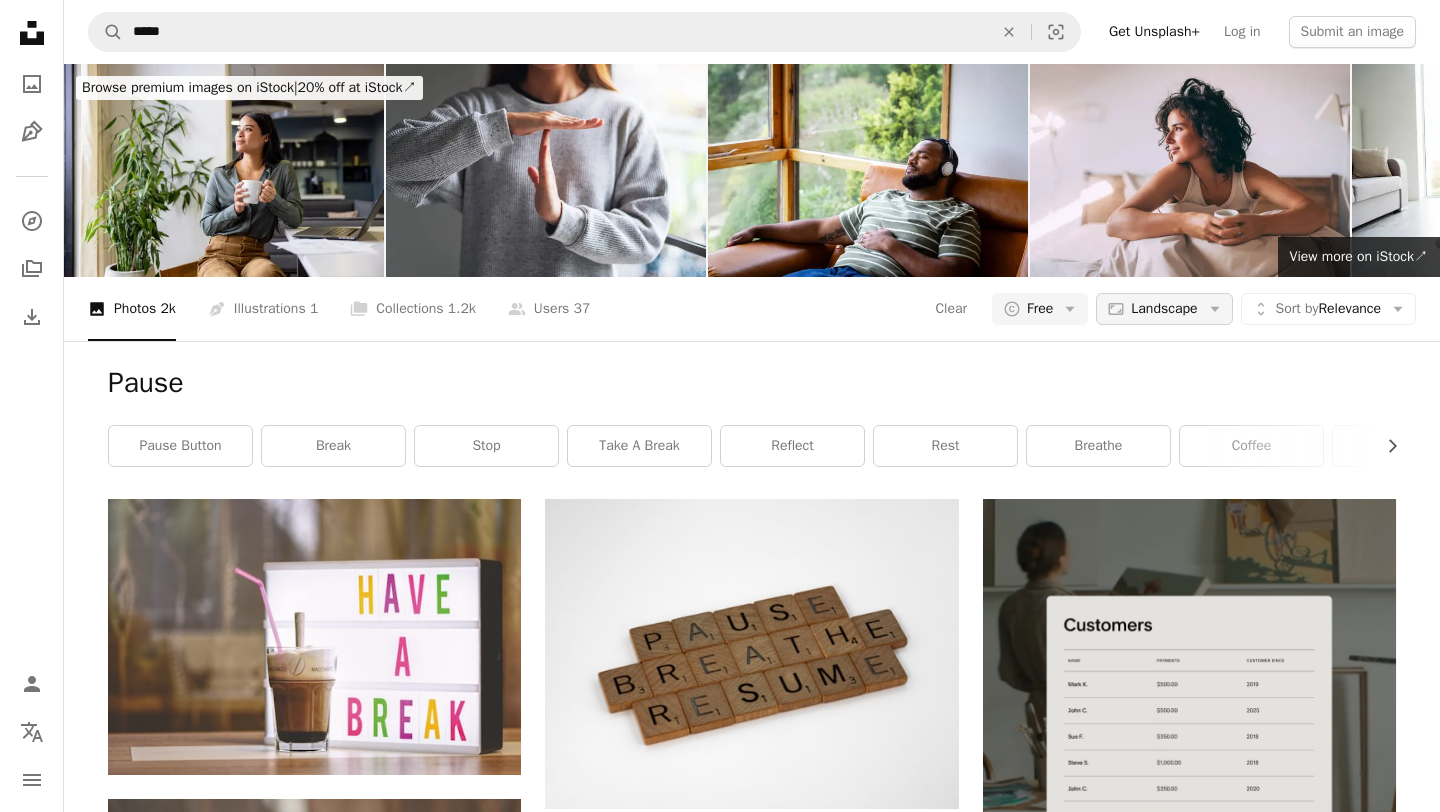 click 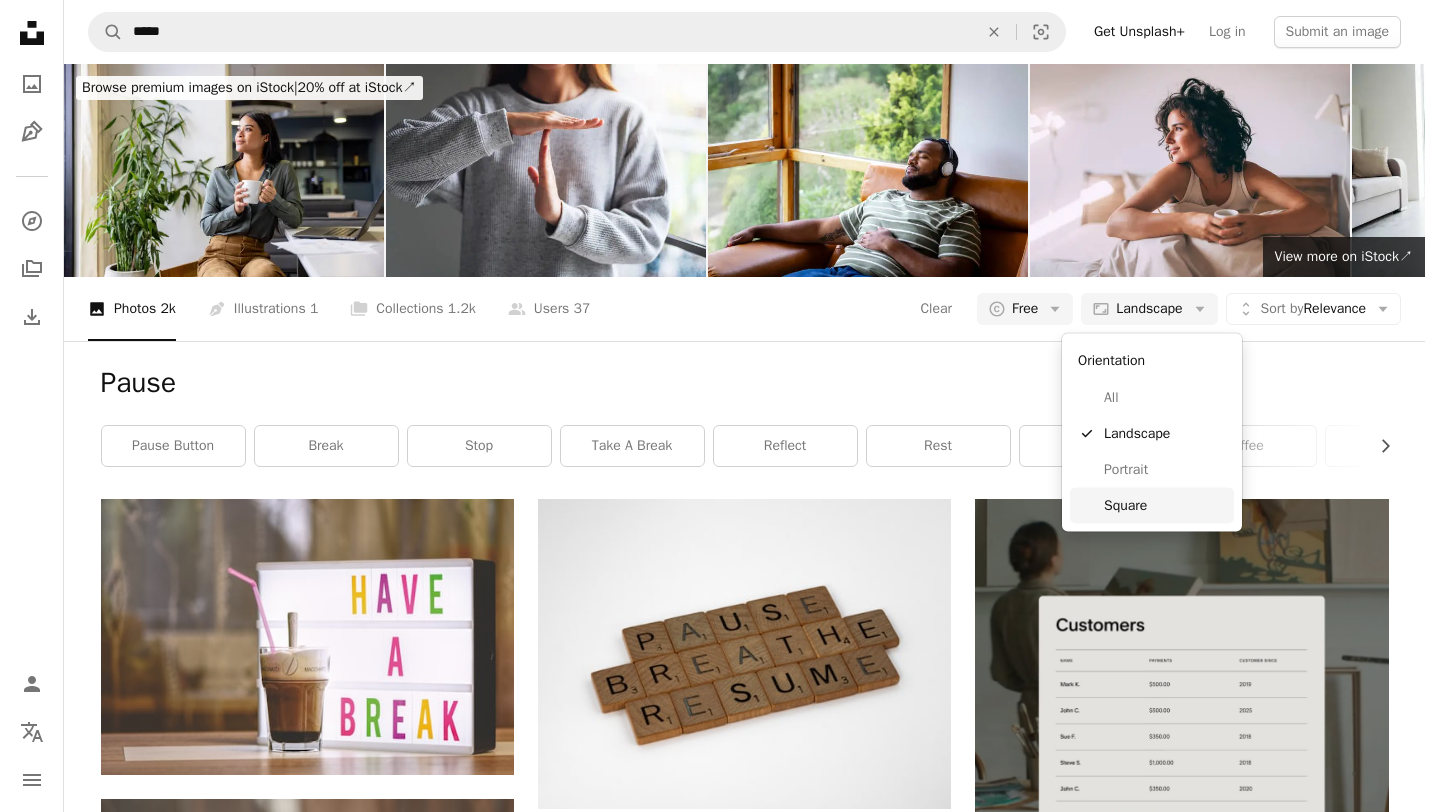 click on "Square" at bounding box center (1165, 505) 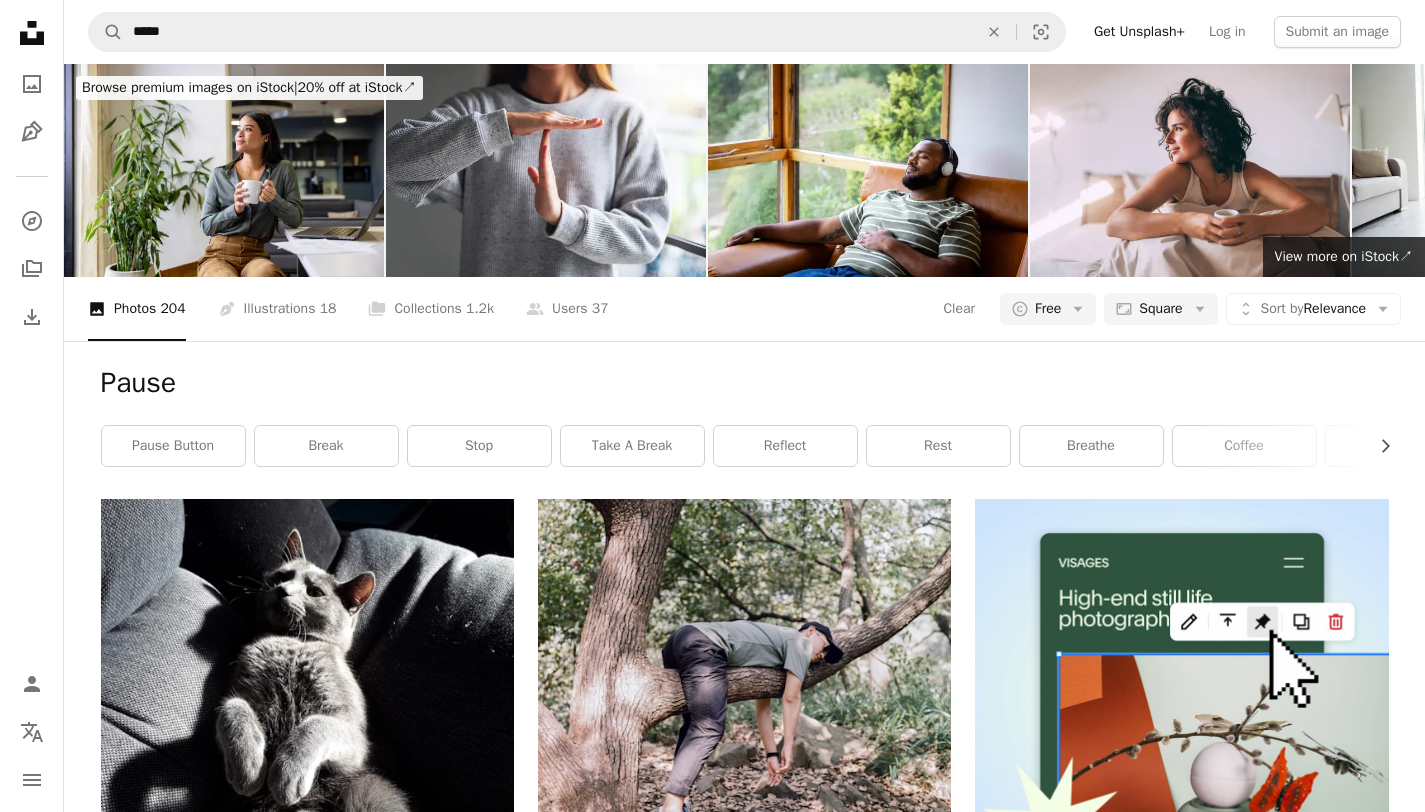 scroll, scrollTop: 2017, scrollLeft: 0, axis: vertical 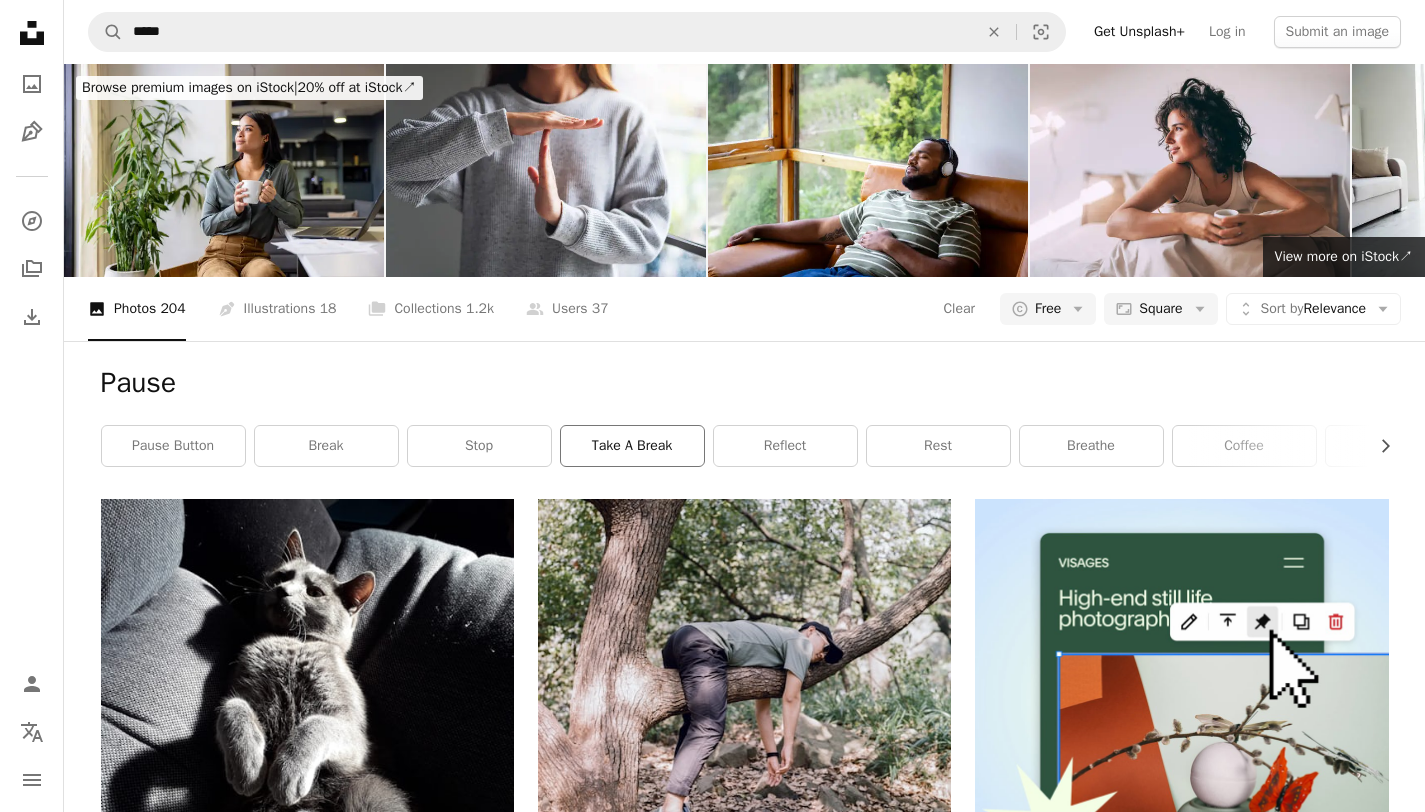 click on "take a break" at bounding box center [632, 446] 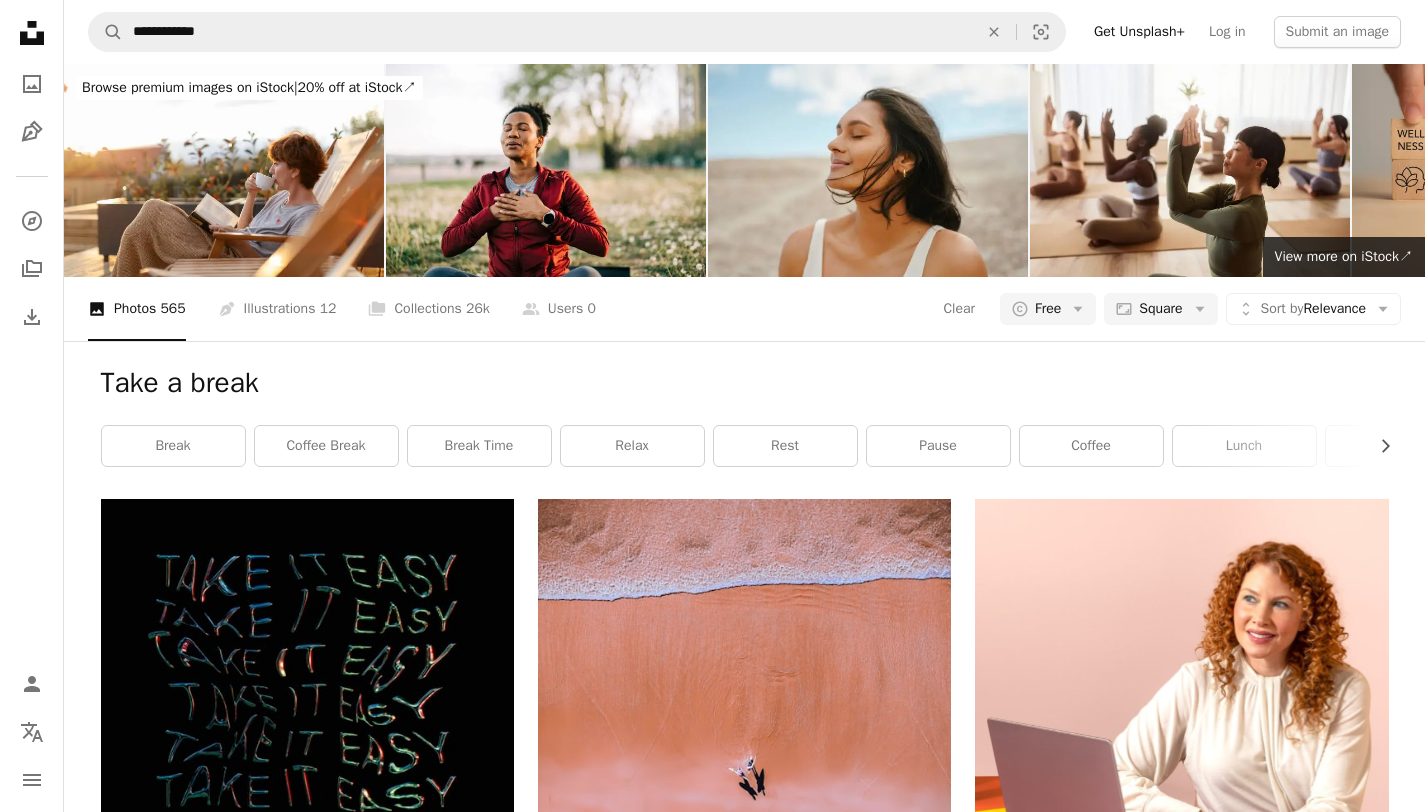 scroll, scrollTop: 2920, scrollLeft: 0, axis: vertical 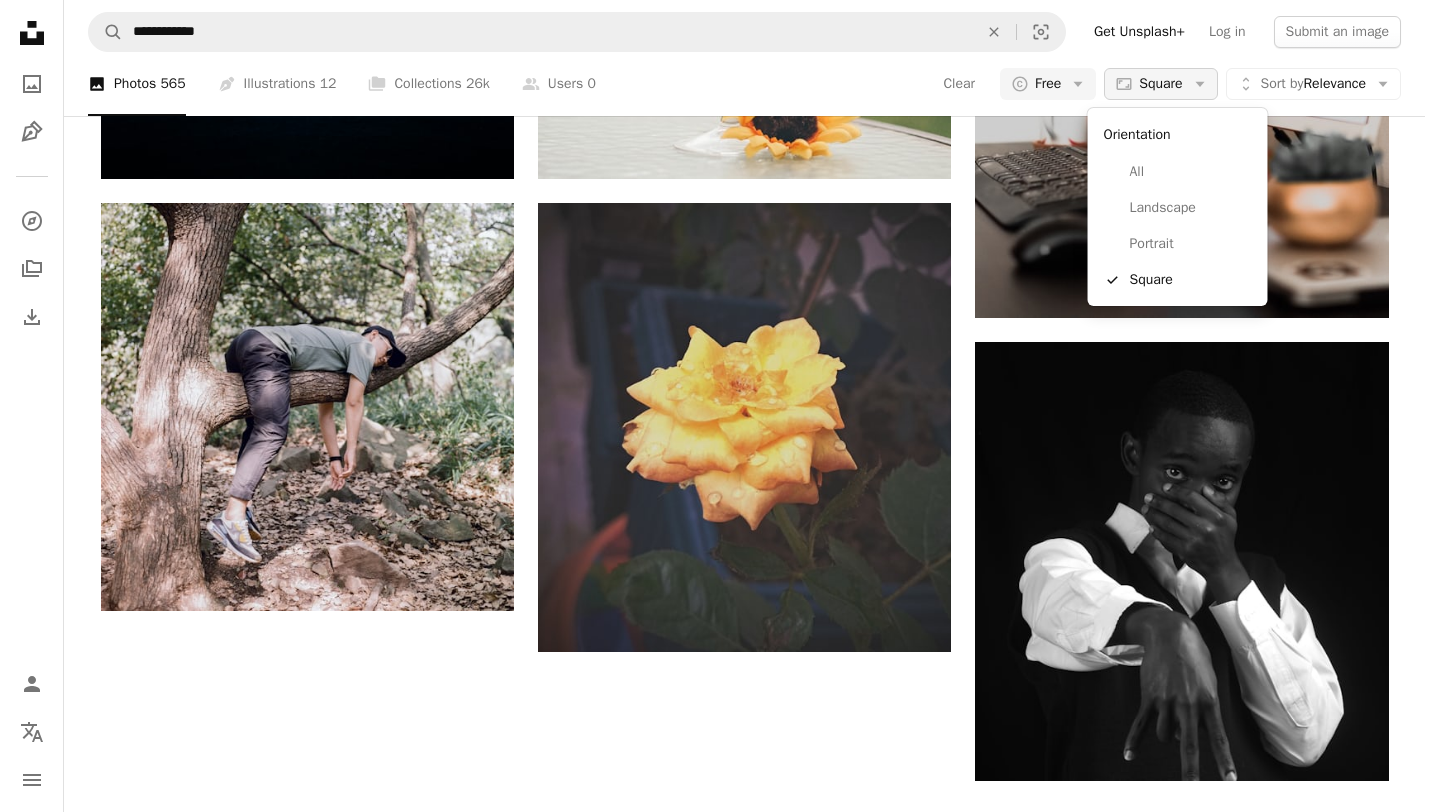 click on "Arrow down" 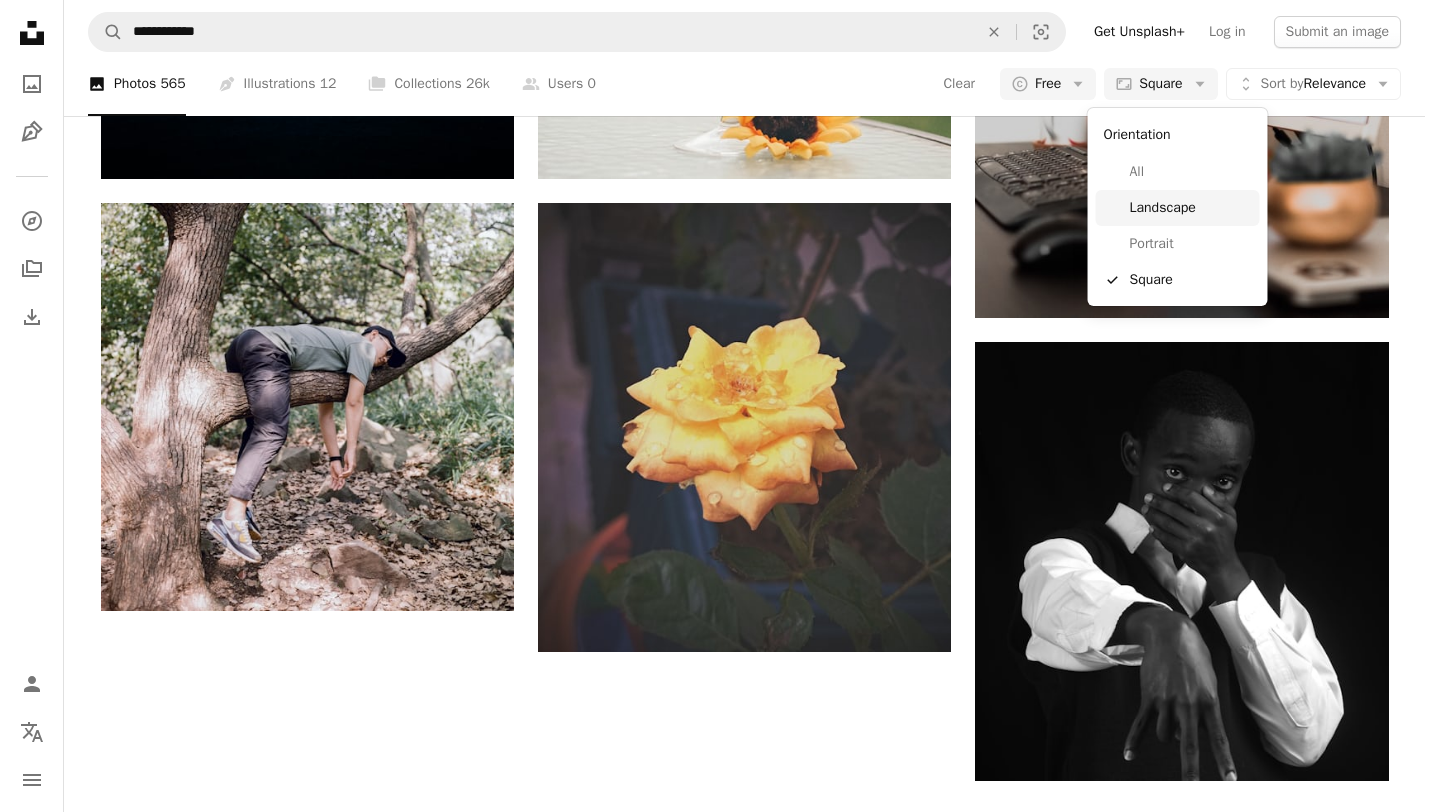 click on "Landscape" at bounding box center (1191, 208) 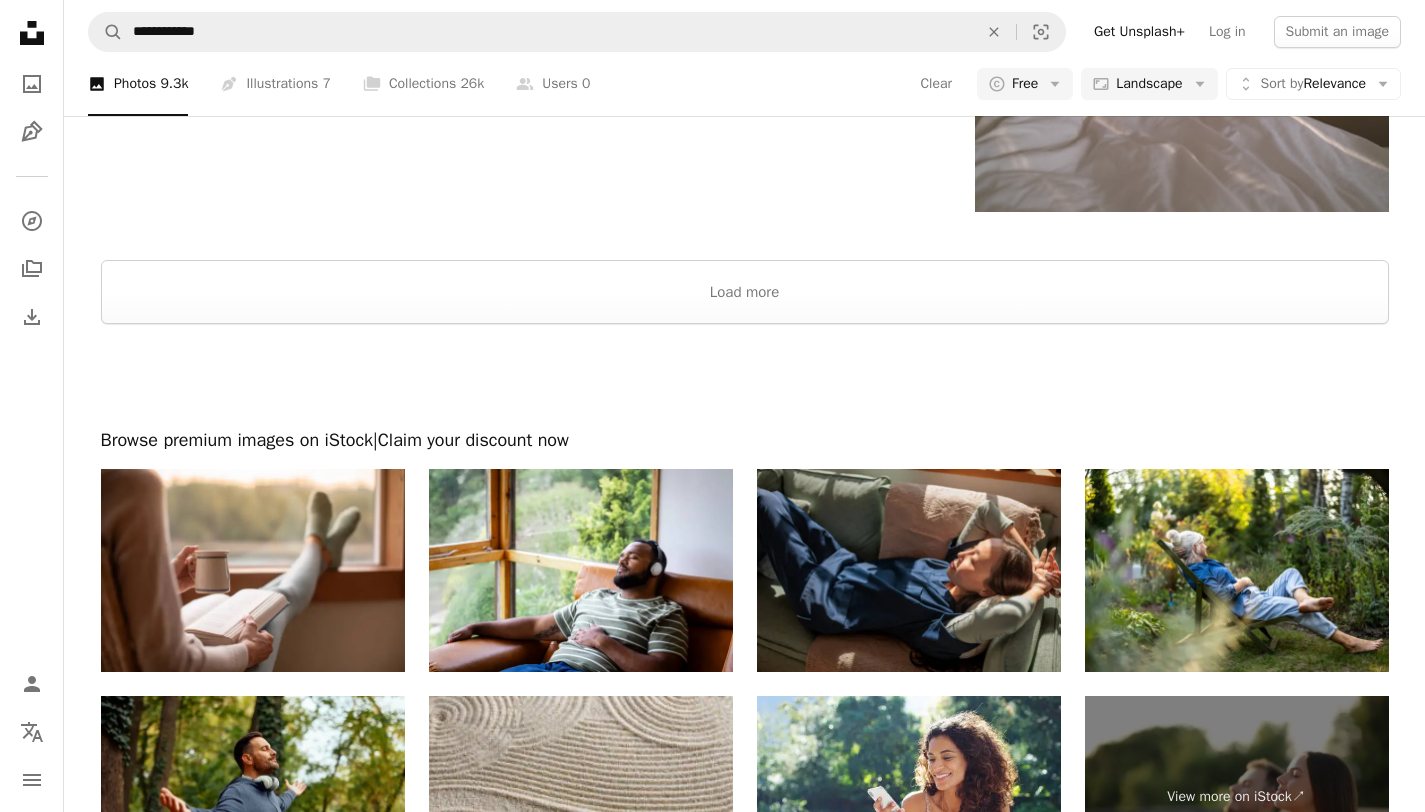 scroll, scrollTop: 1094, scrollLeft: 0, axis: vertical 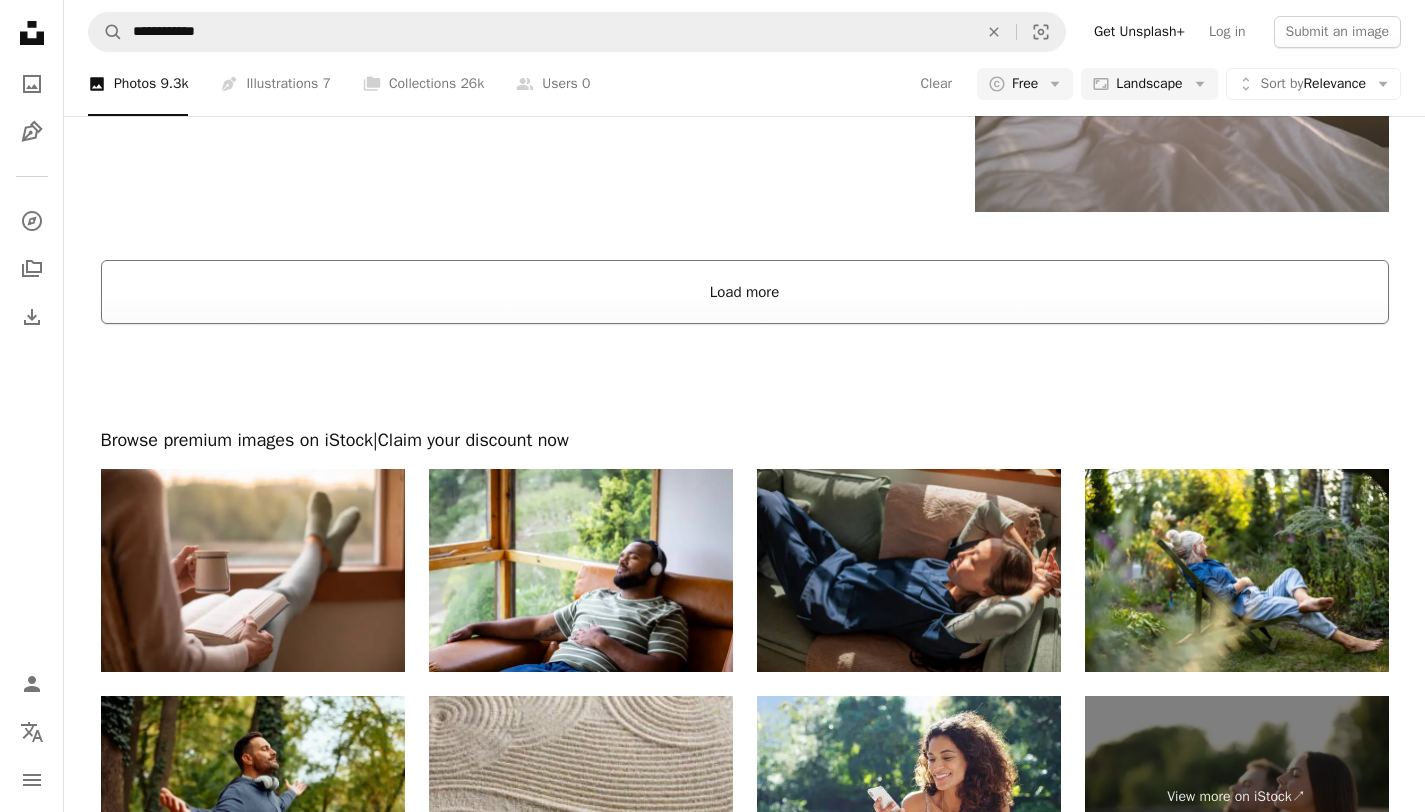 click on "Load more" at bounding box center (745, 292) 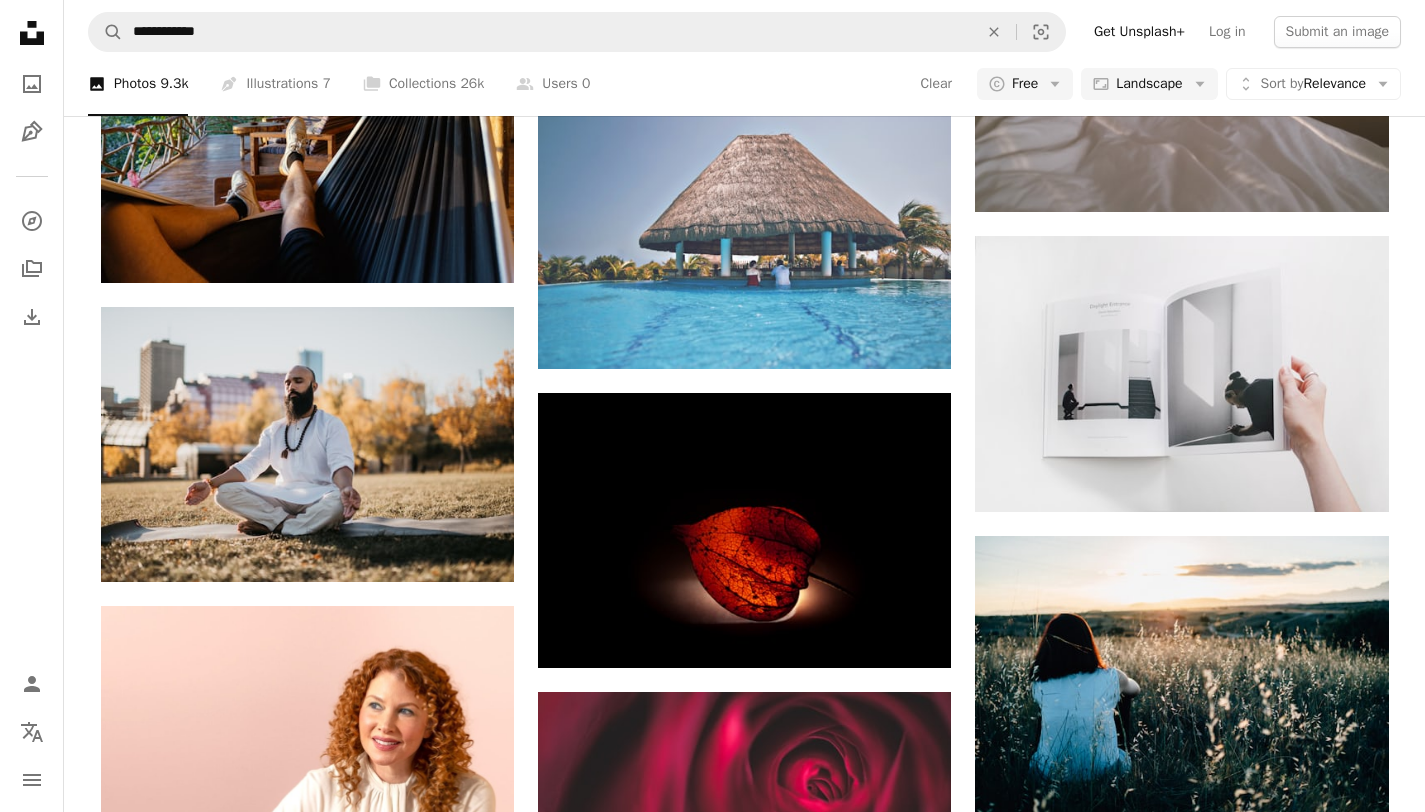 scroll, scrollTop: 4228, scrollLeft: 0, axis: vertical 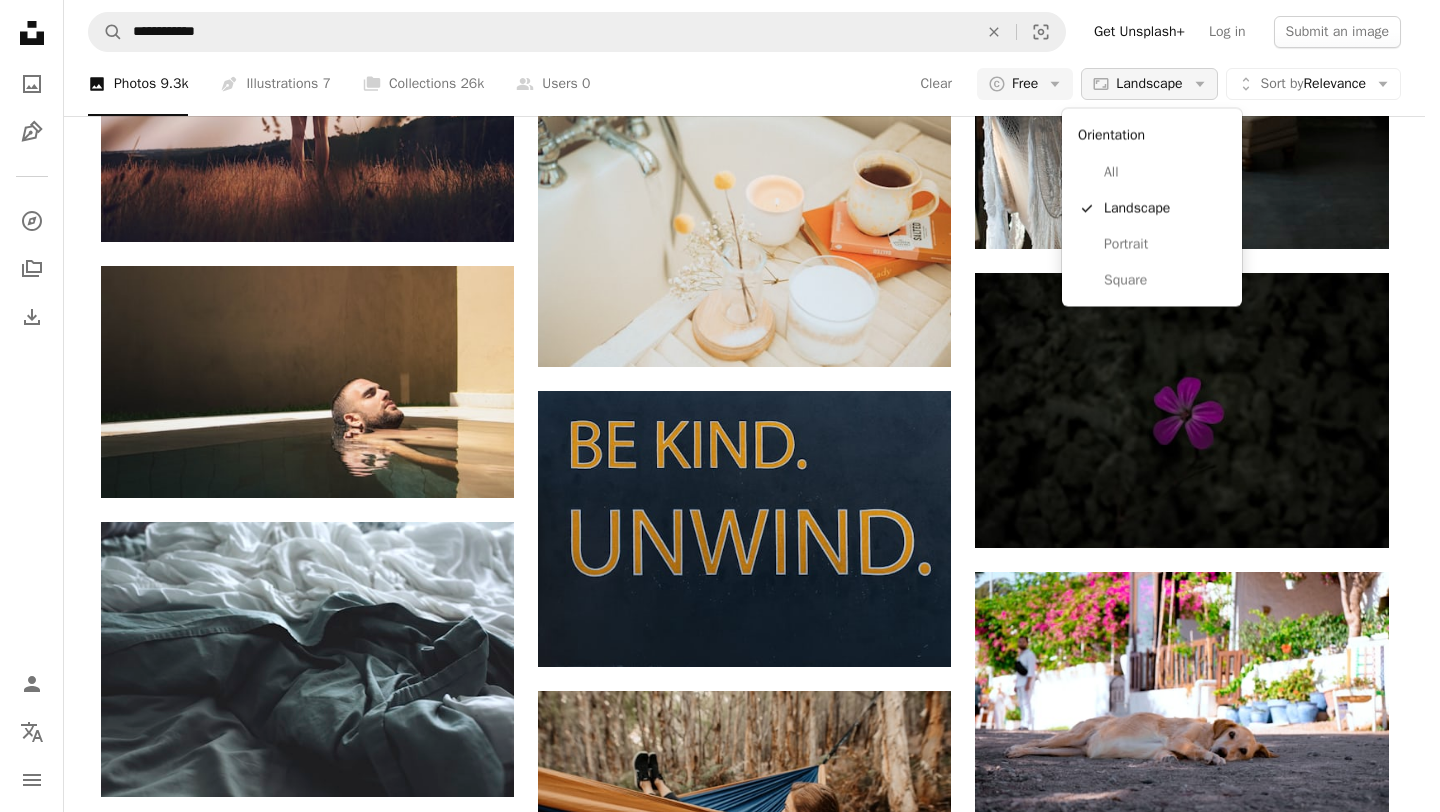 click on "Arrow down" 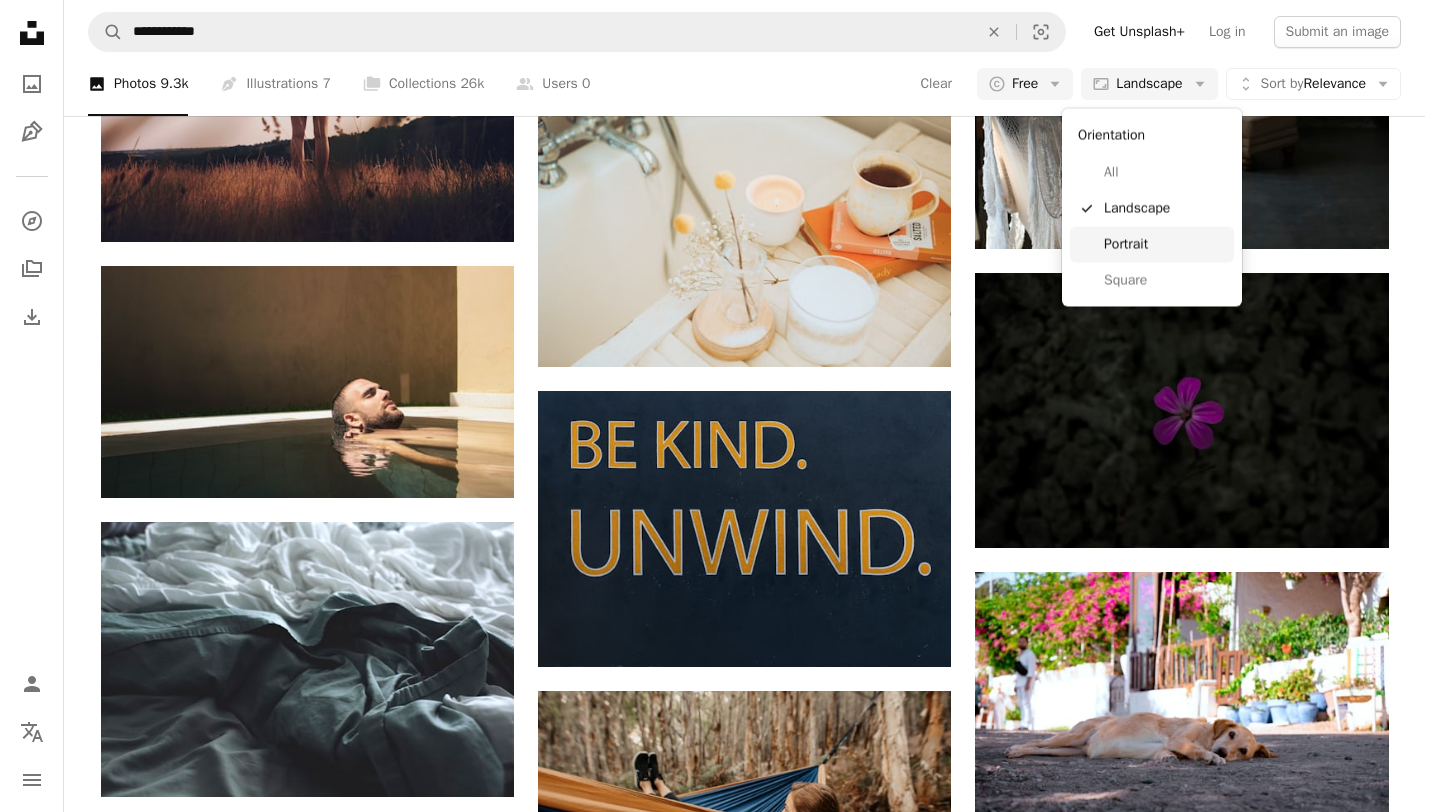 click on "Portrait" at bounding box center (1165, 244) 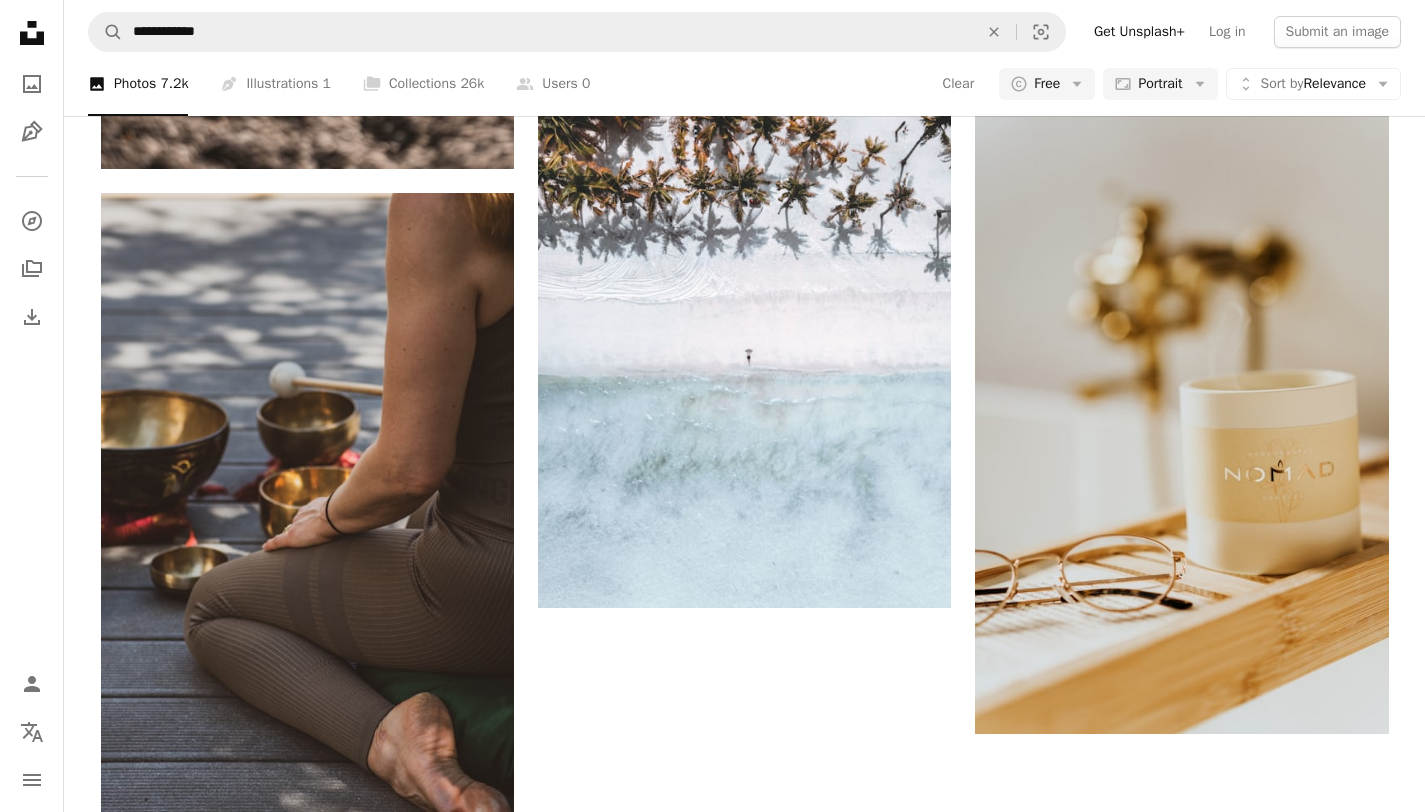 scroll, scrollTop: 209, scrollLeft: 0, axis: vertical 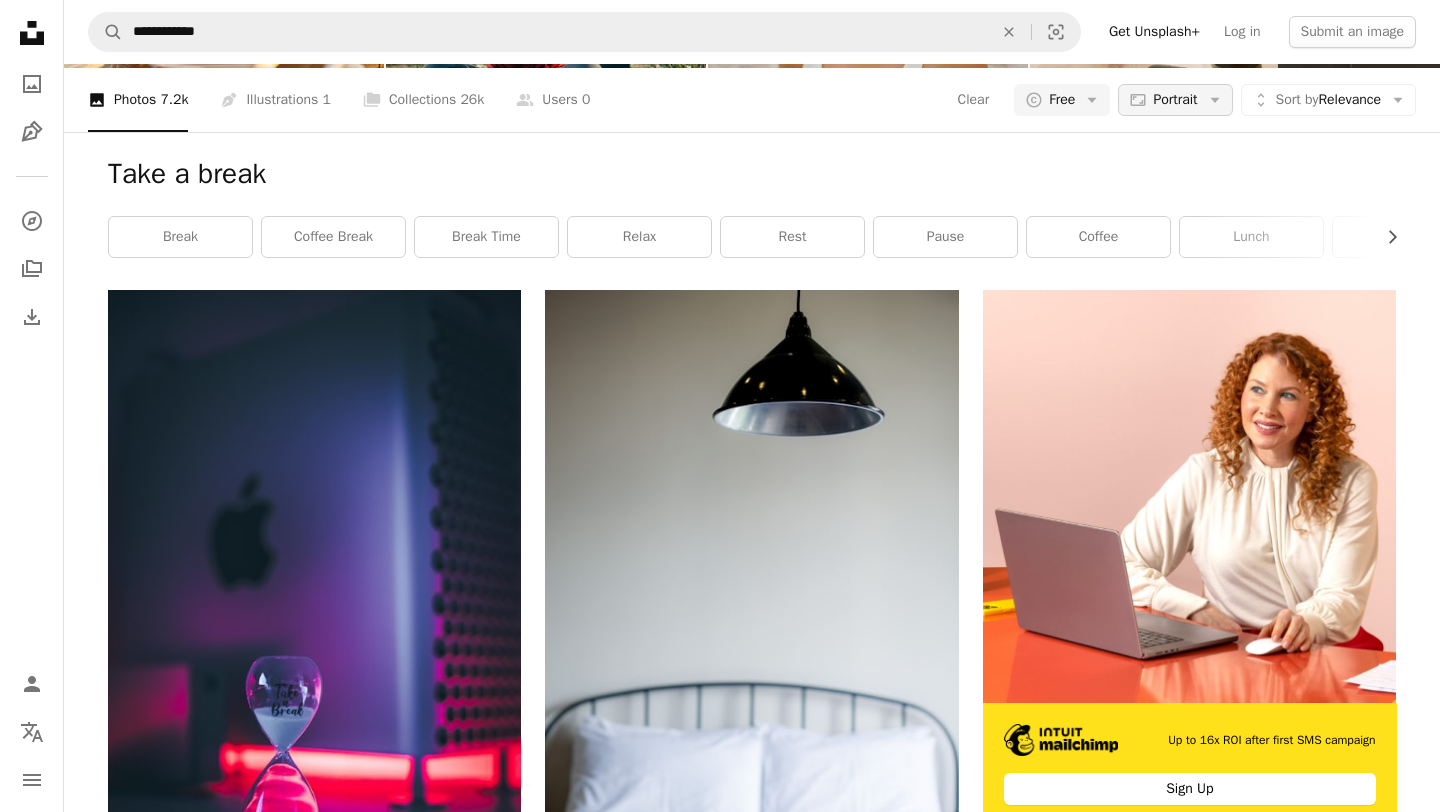 click 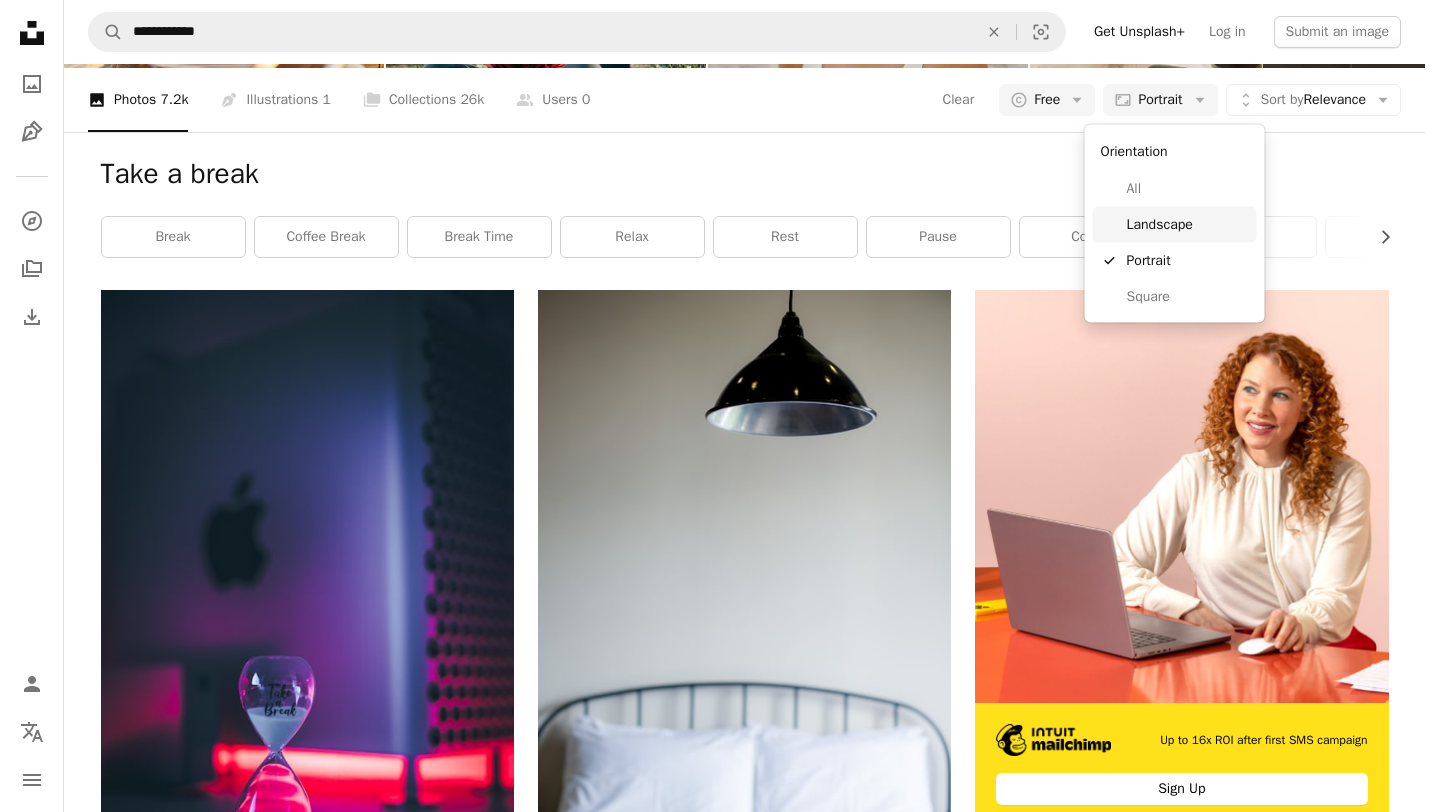 click on "Landscape" at bounding box center [1188, 224] 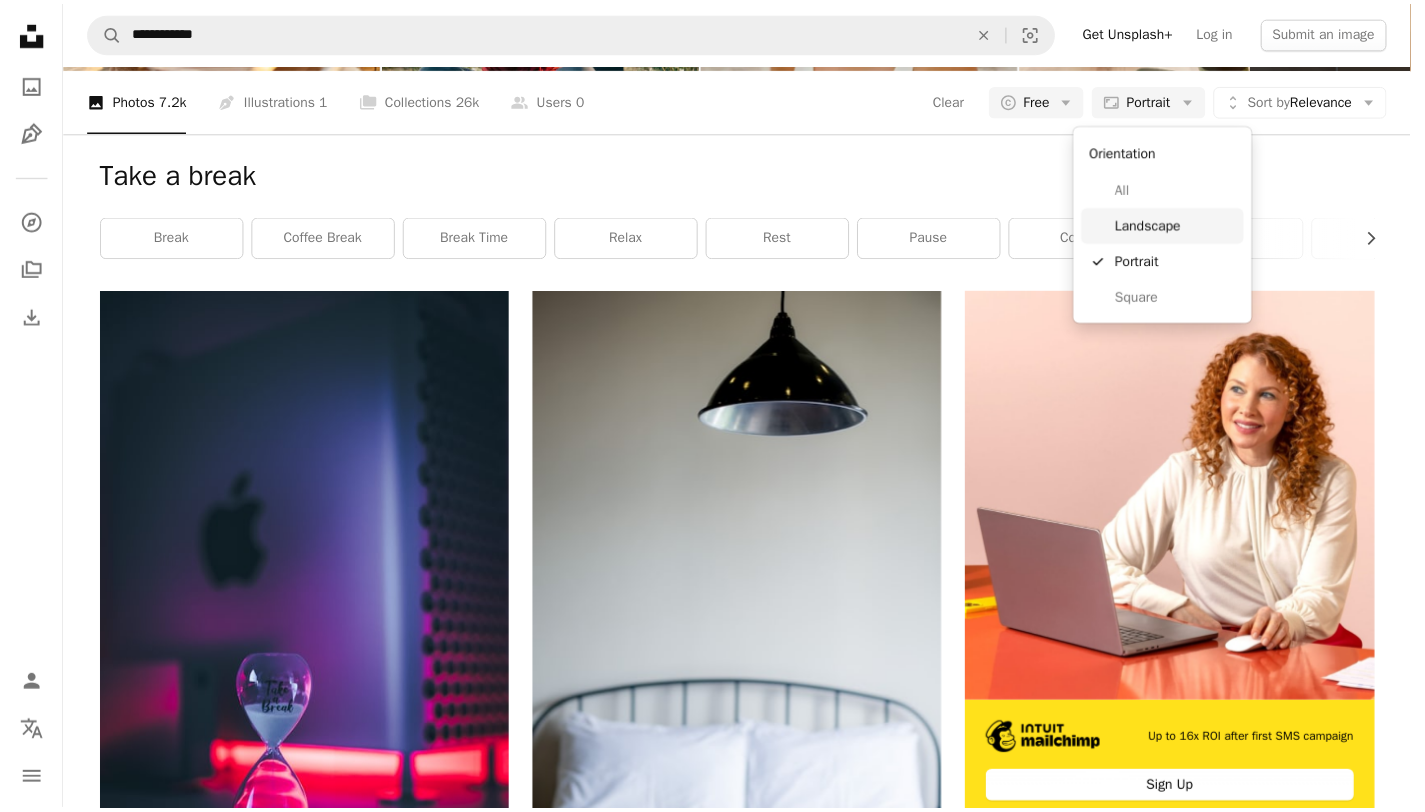 scroll, scrollTop: 209, scrollLeft: 0, axis: vertical 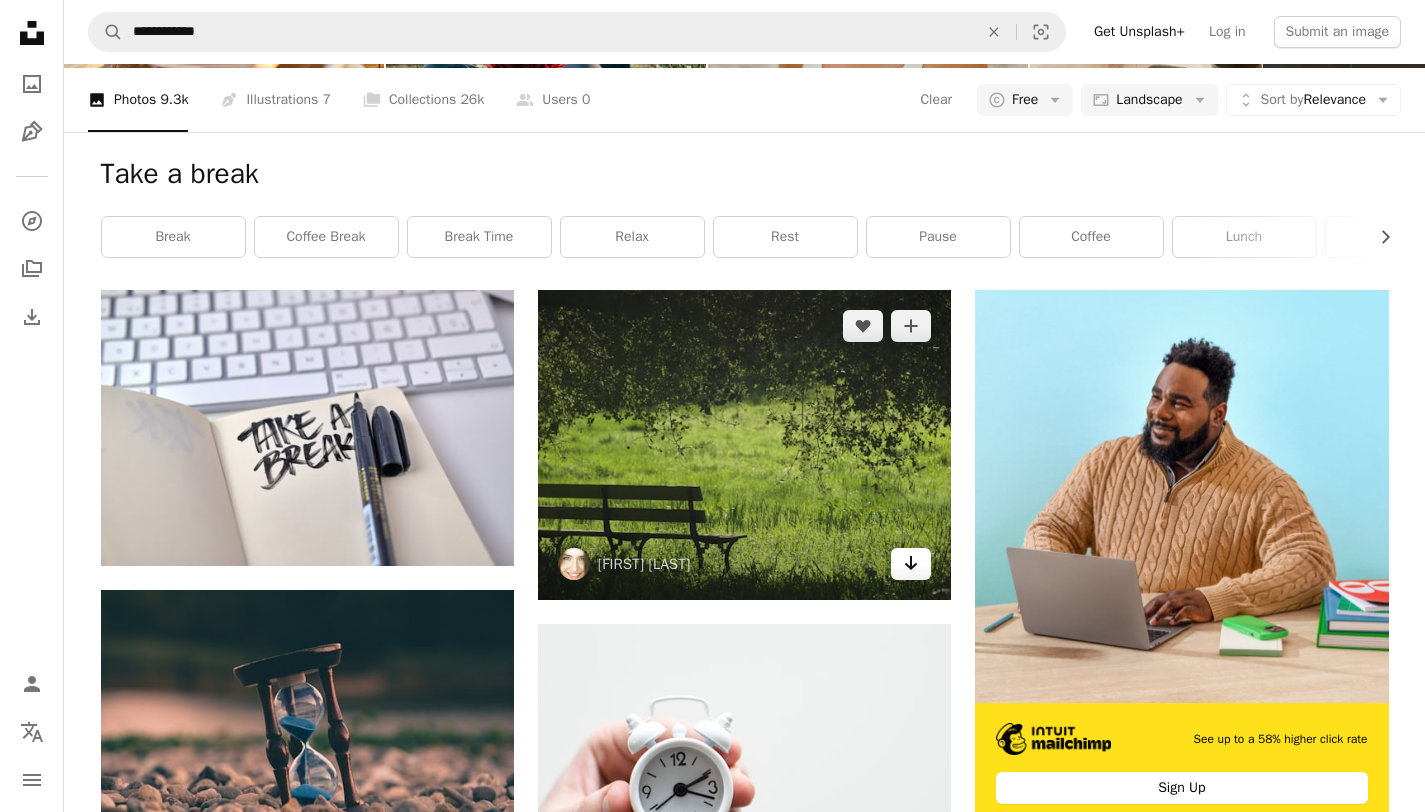 click 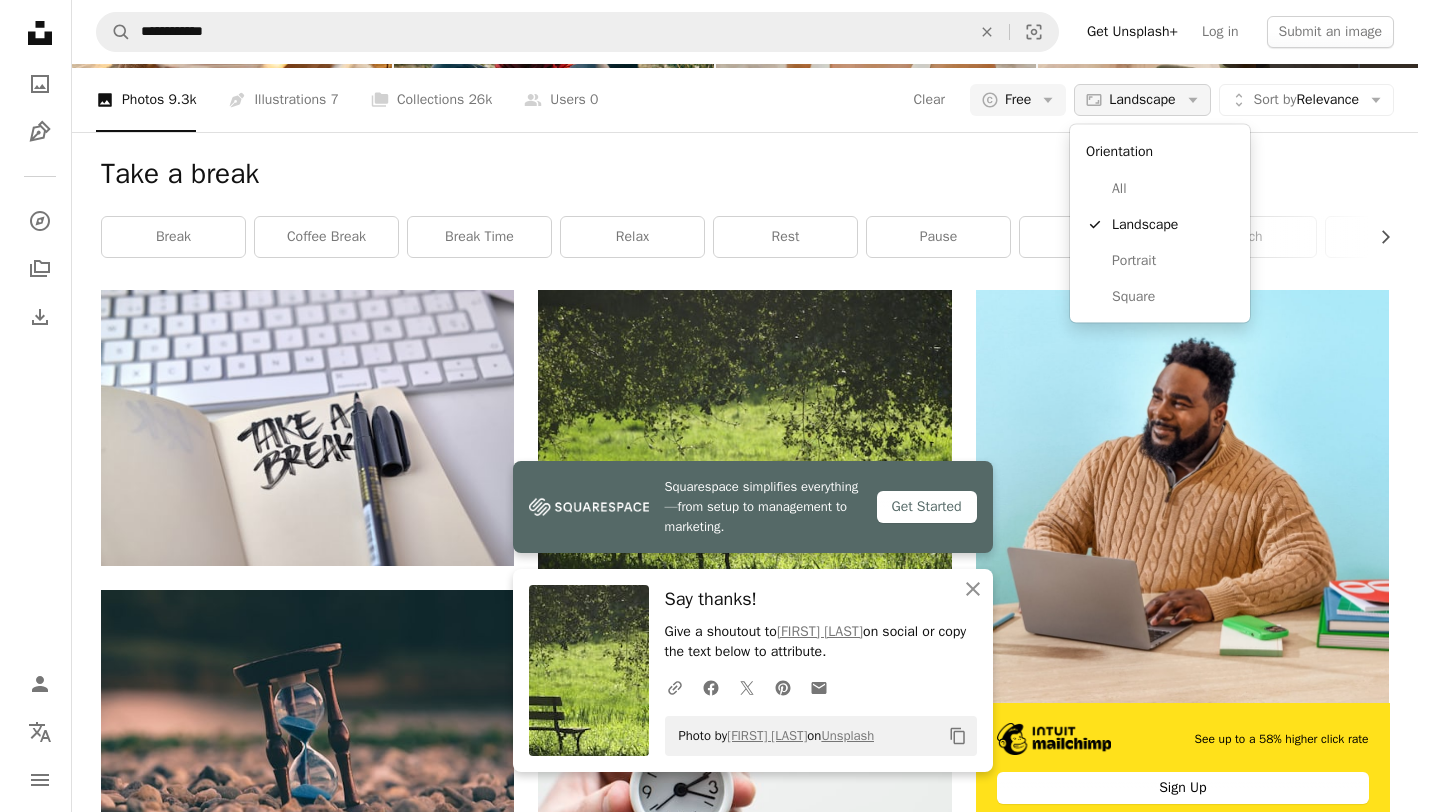scroll, scrollTop: 0, scrollLeft: 0, axis: both 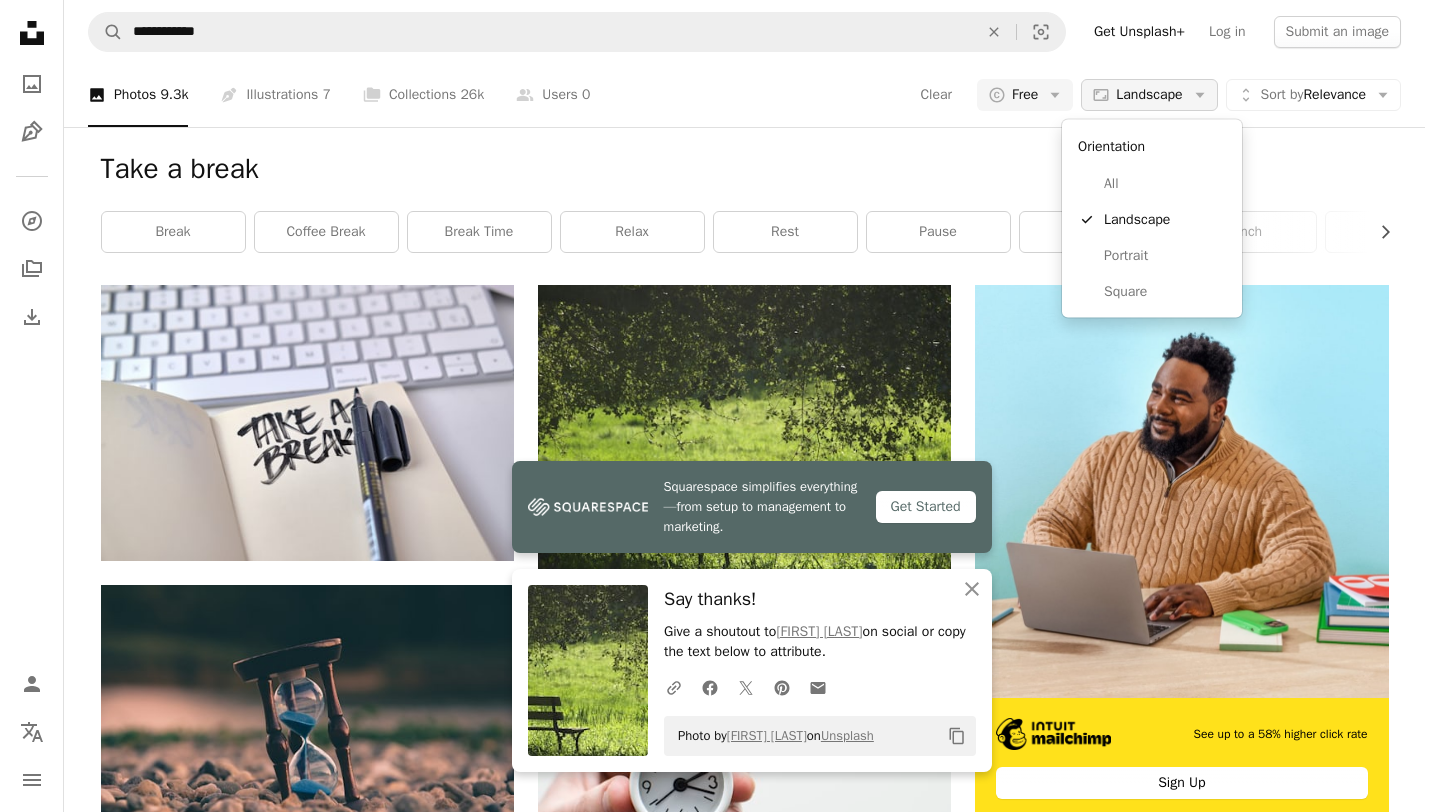 click on "Arrow down" 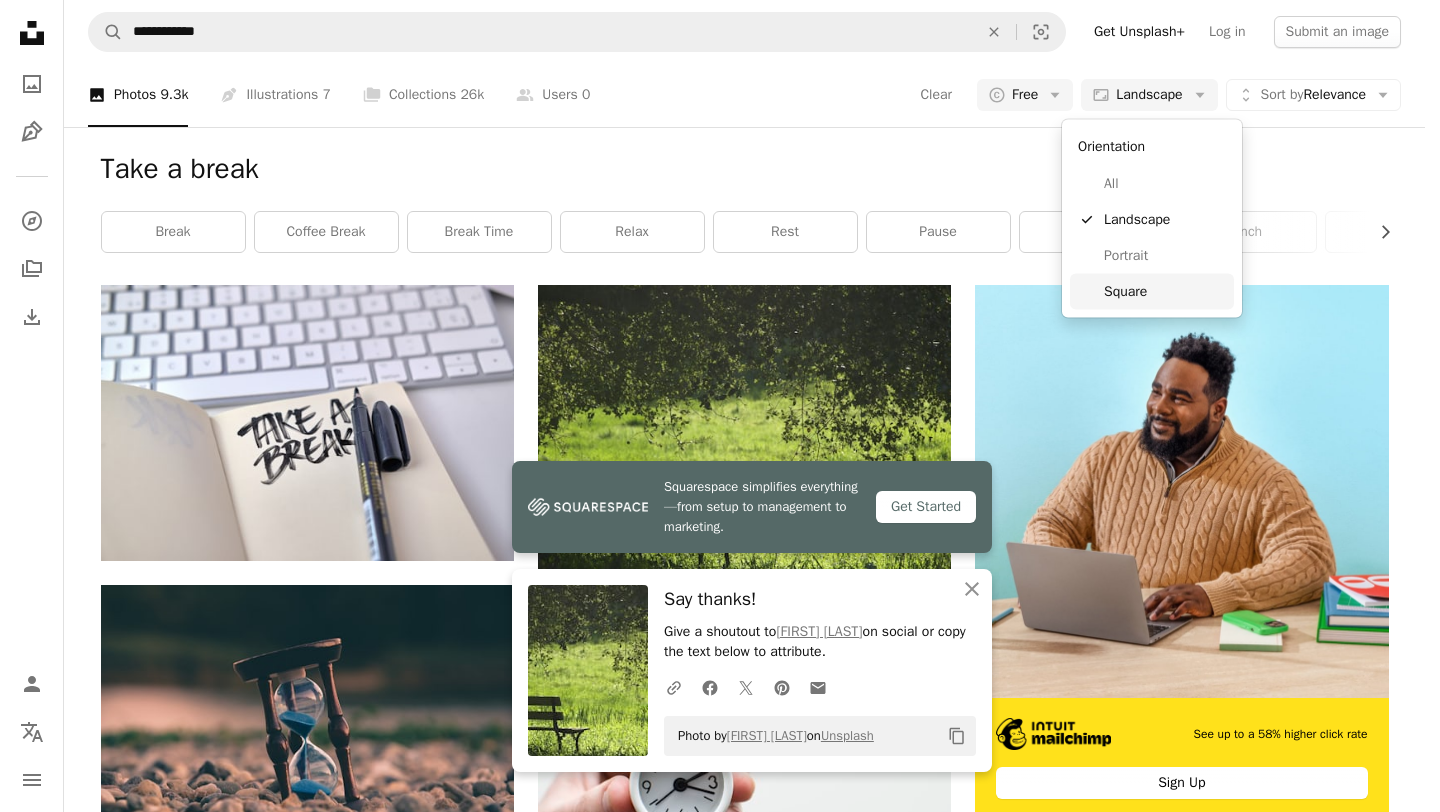 click on "Square" at bounding box center (1165, 291) 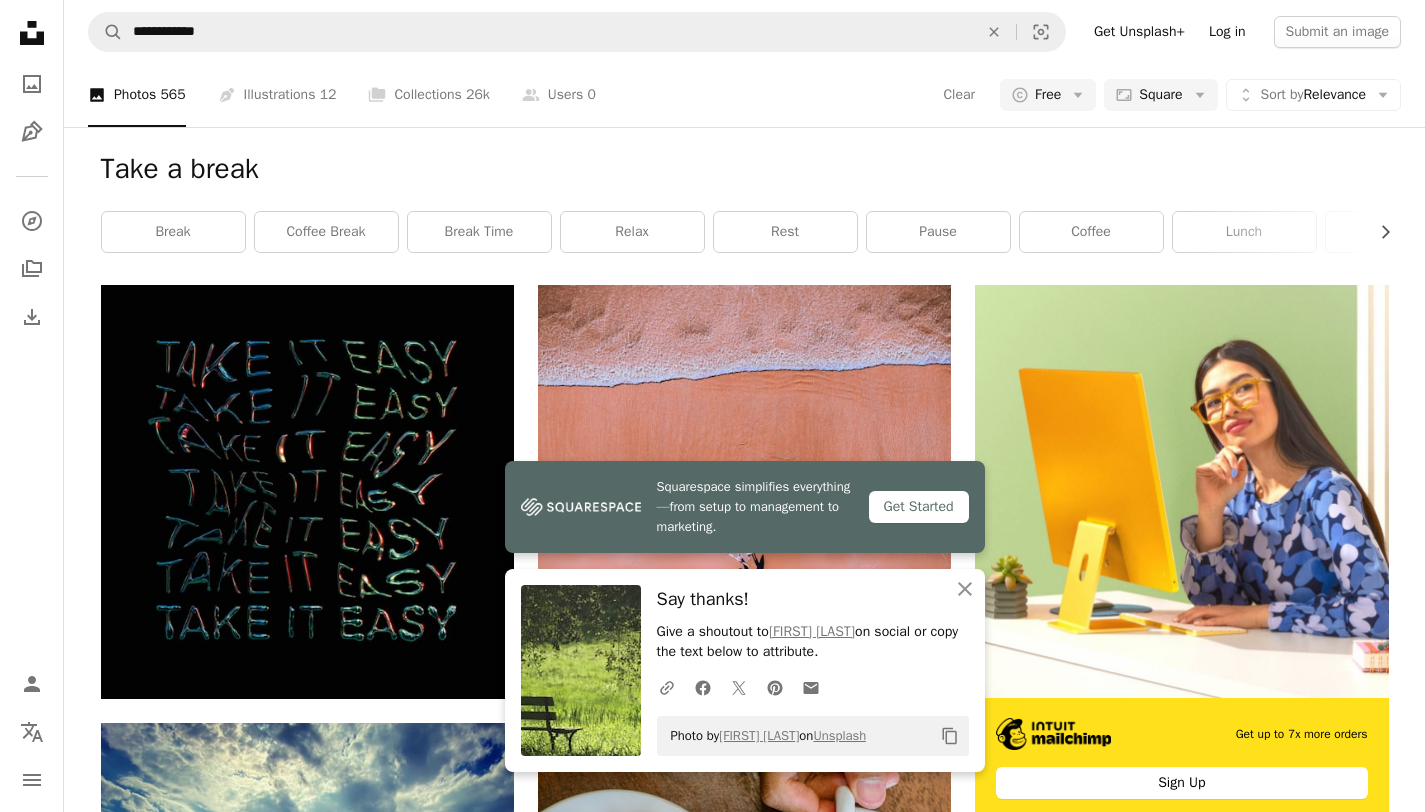click on "Log in" at bounding box center (1227, 32) 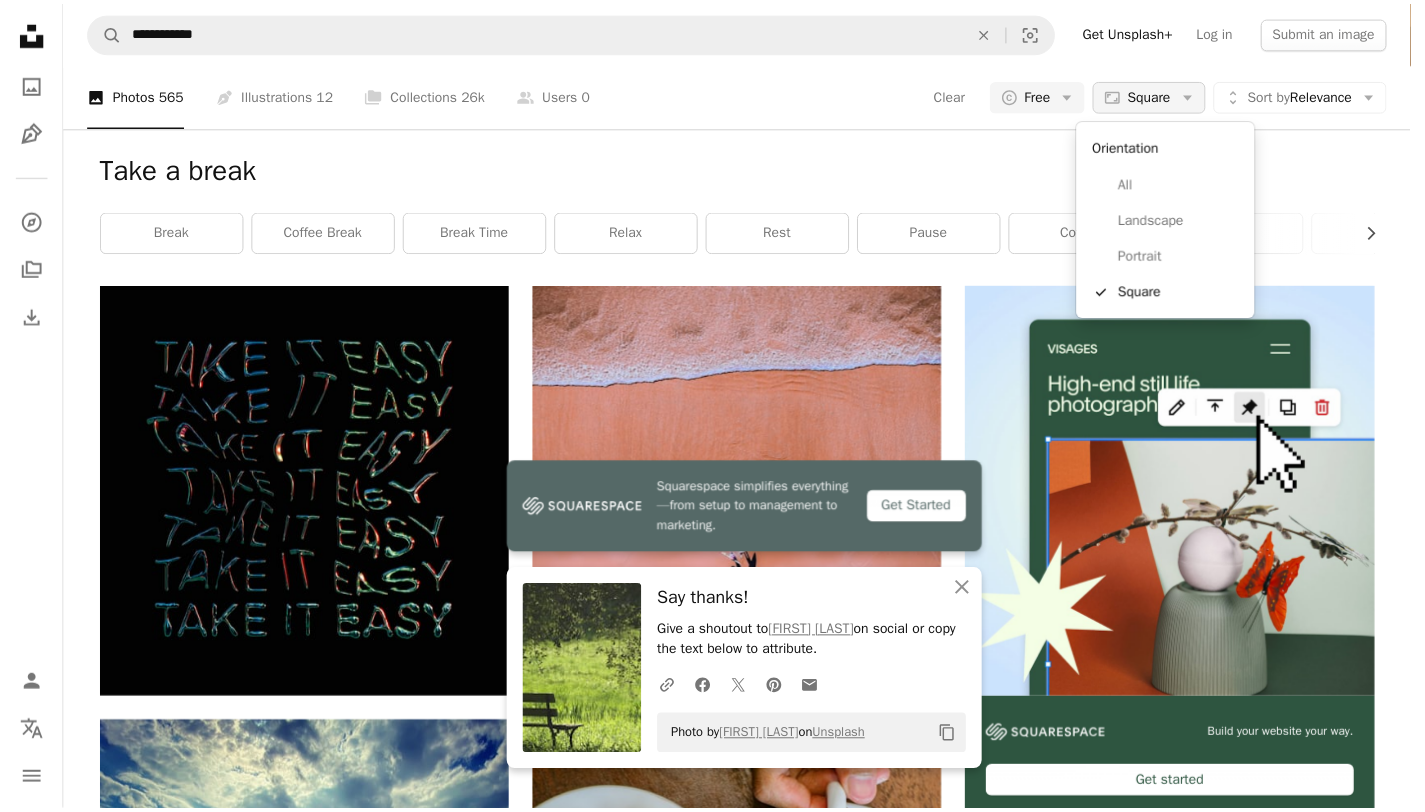 scroll, scrollTop: 0, scrollLeft: 0, axis: both 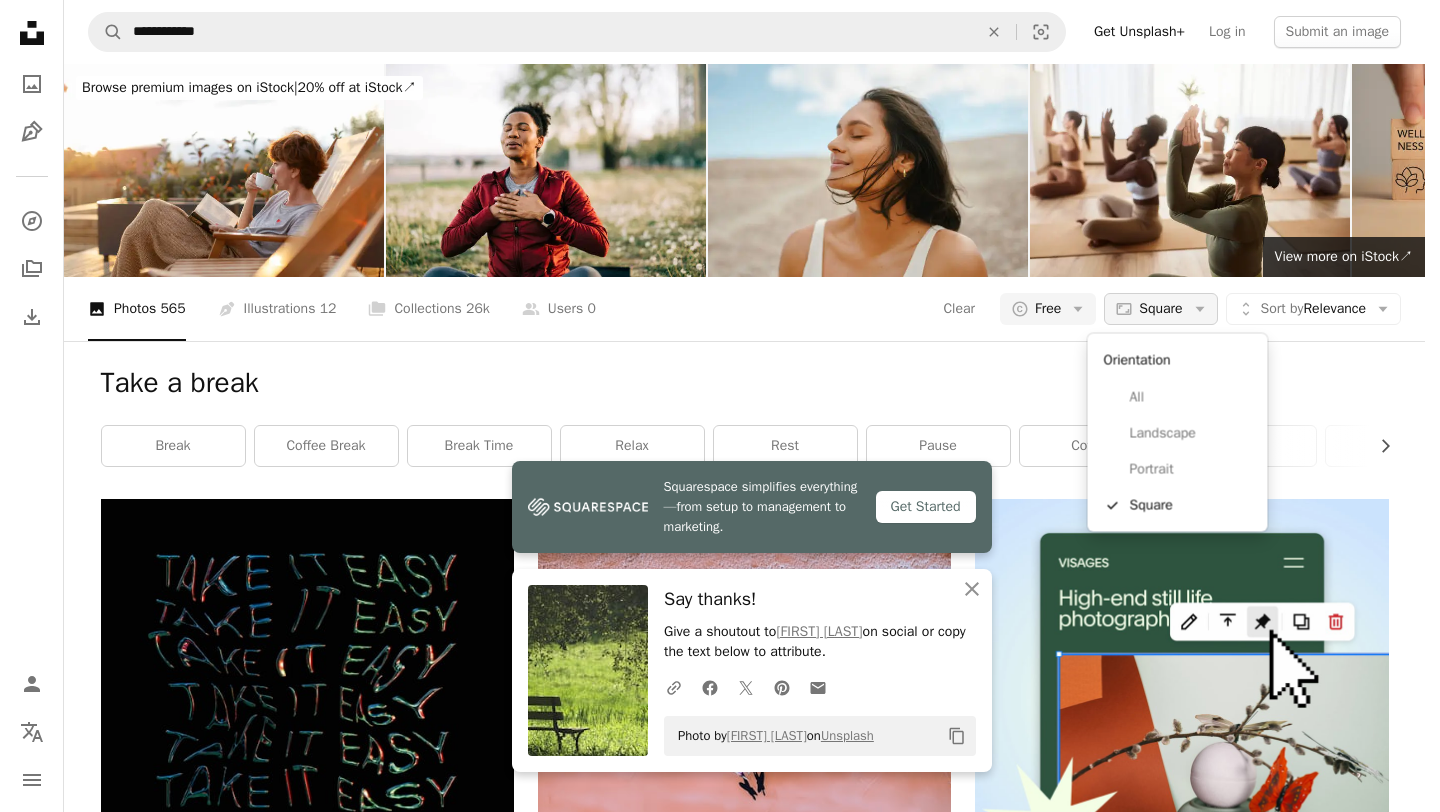 click on "Aspect ratio Square Arrow down" at bounding box center (1160, 309) 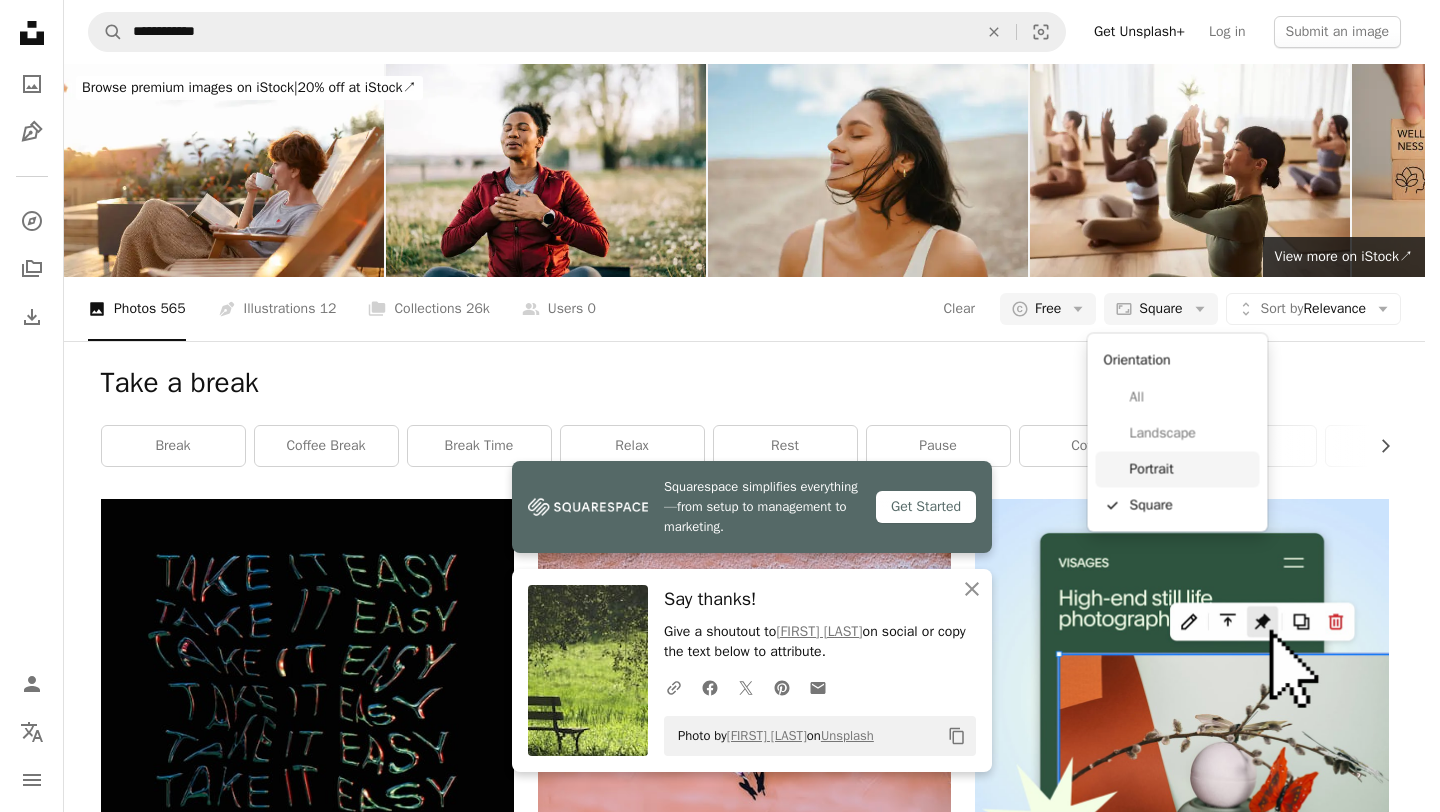 click on "Portrait" at bounding box center (1191, 469) 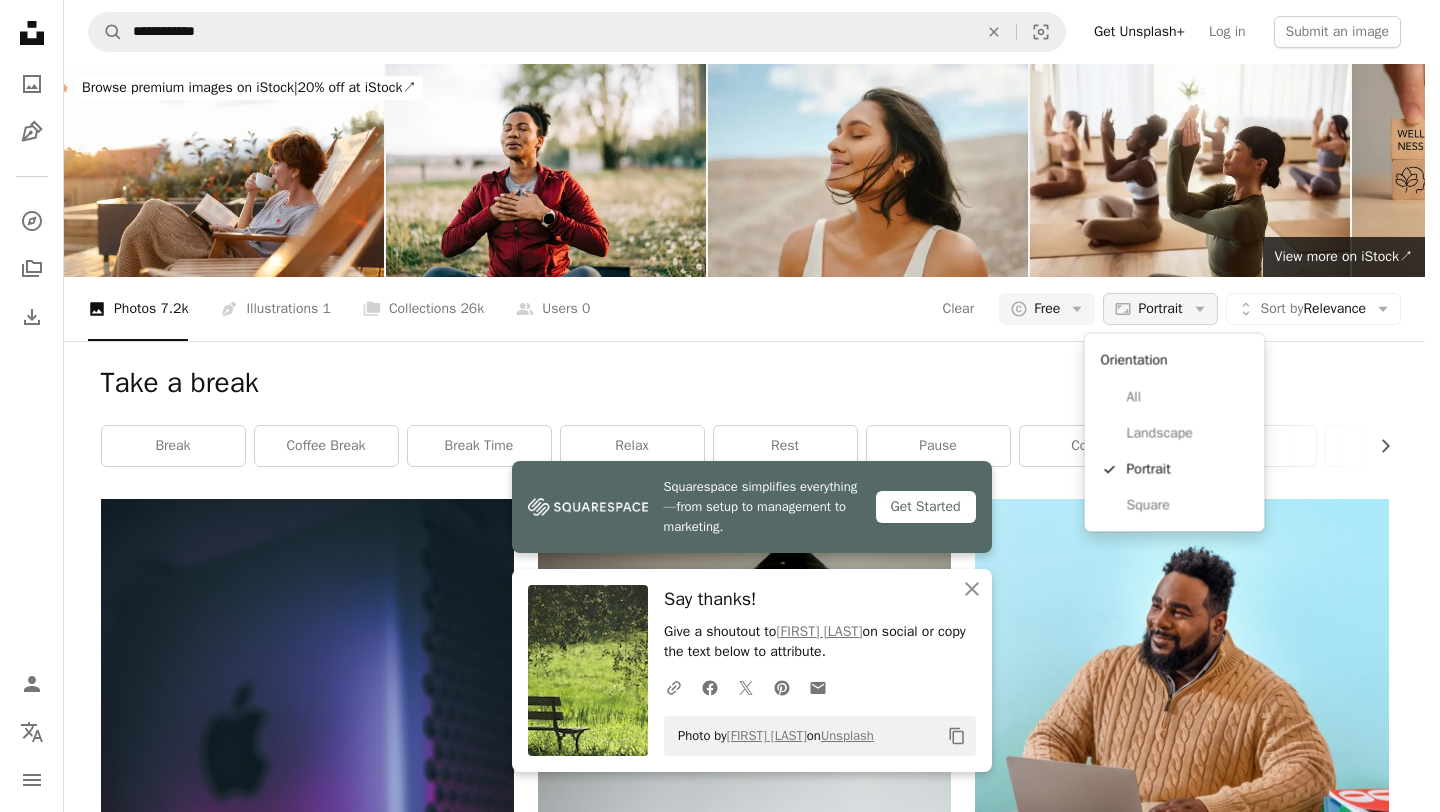 click on "Arrow down" 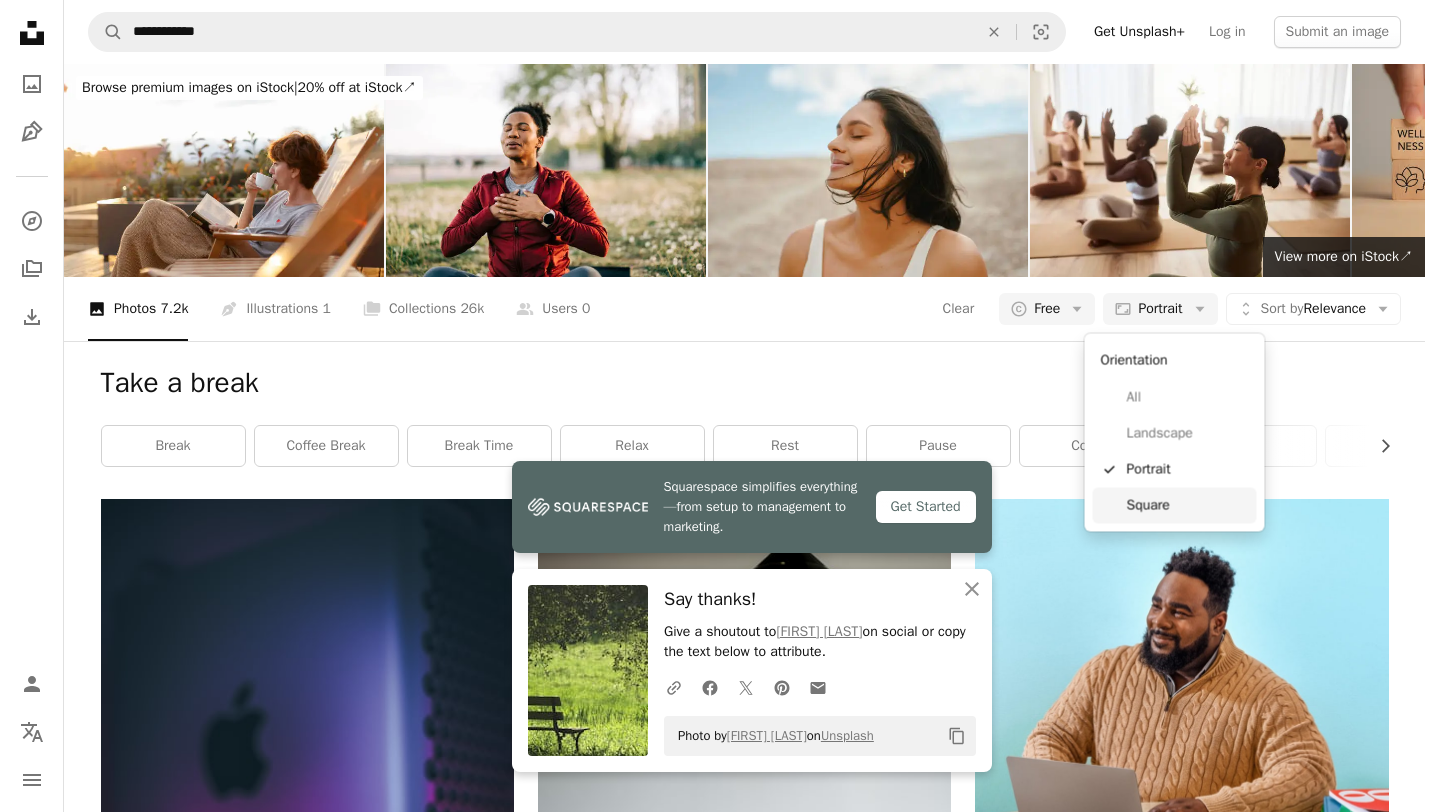 click on "Square" at bounding box center [1188, 505] 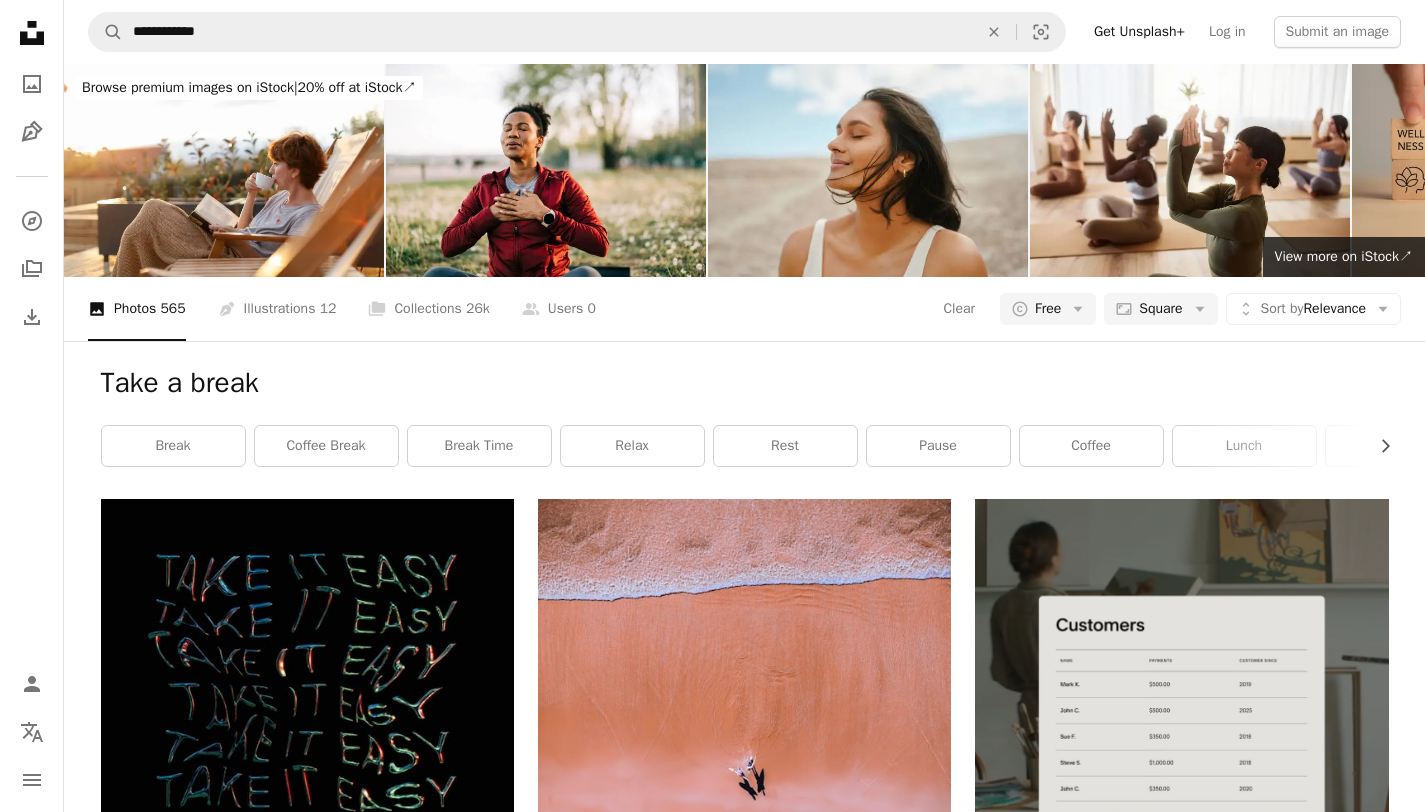 scroll, scrollTop: 1843, scrollLeft: 0, axis: vertical 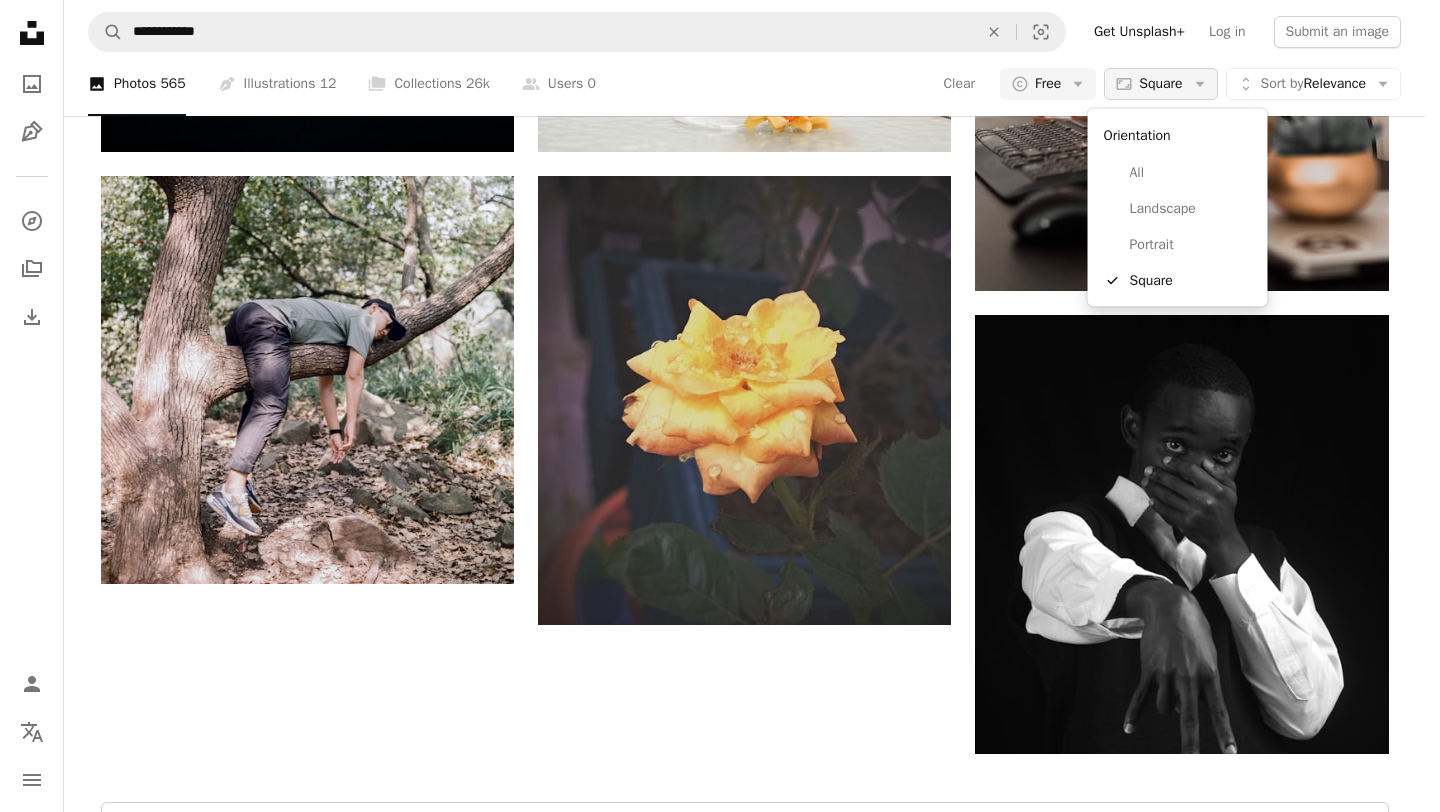click 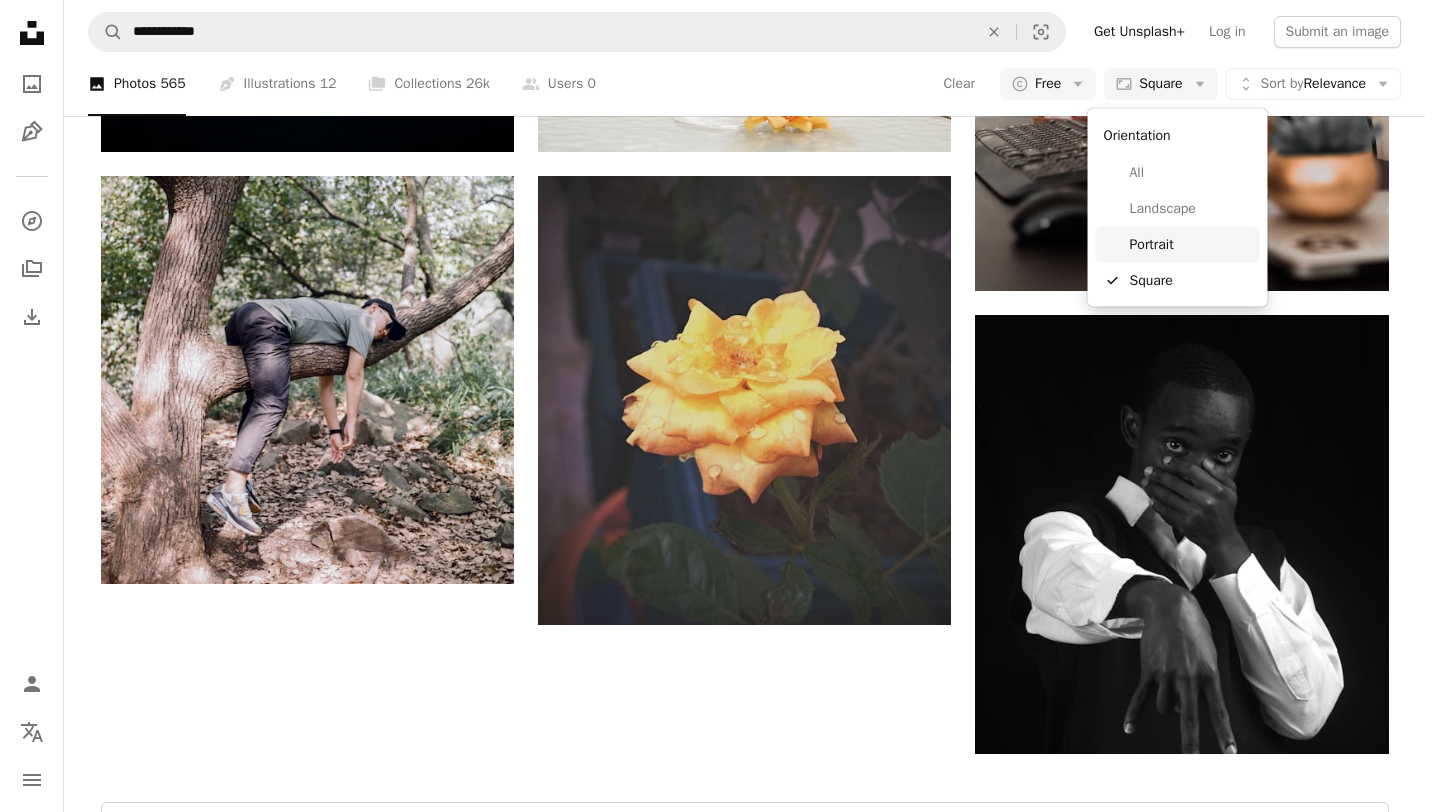 click on "Portrait" at bounding box center [1191, 244] 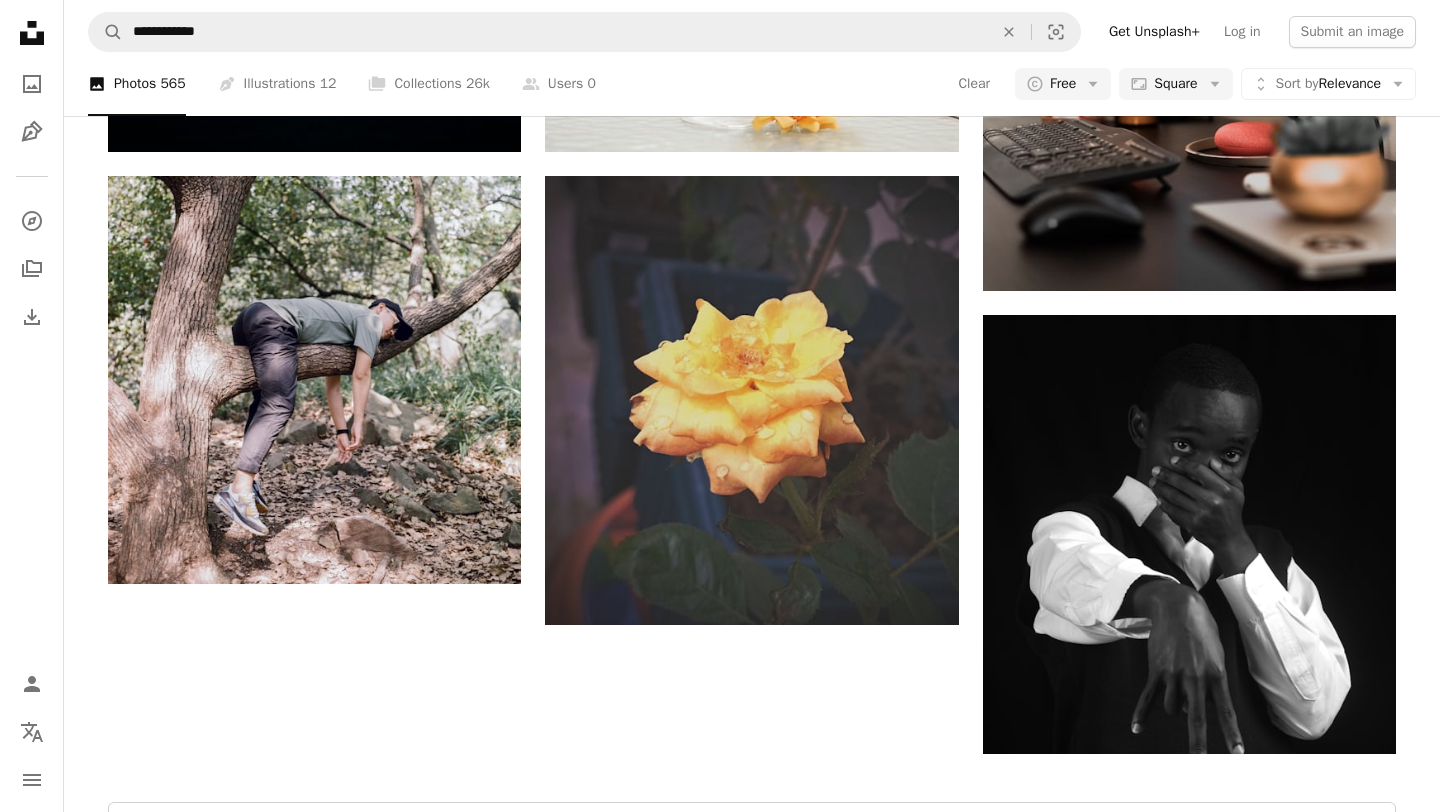 scroll, scrollTop: 0, scrollLeft: 0, axis: both 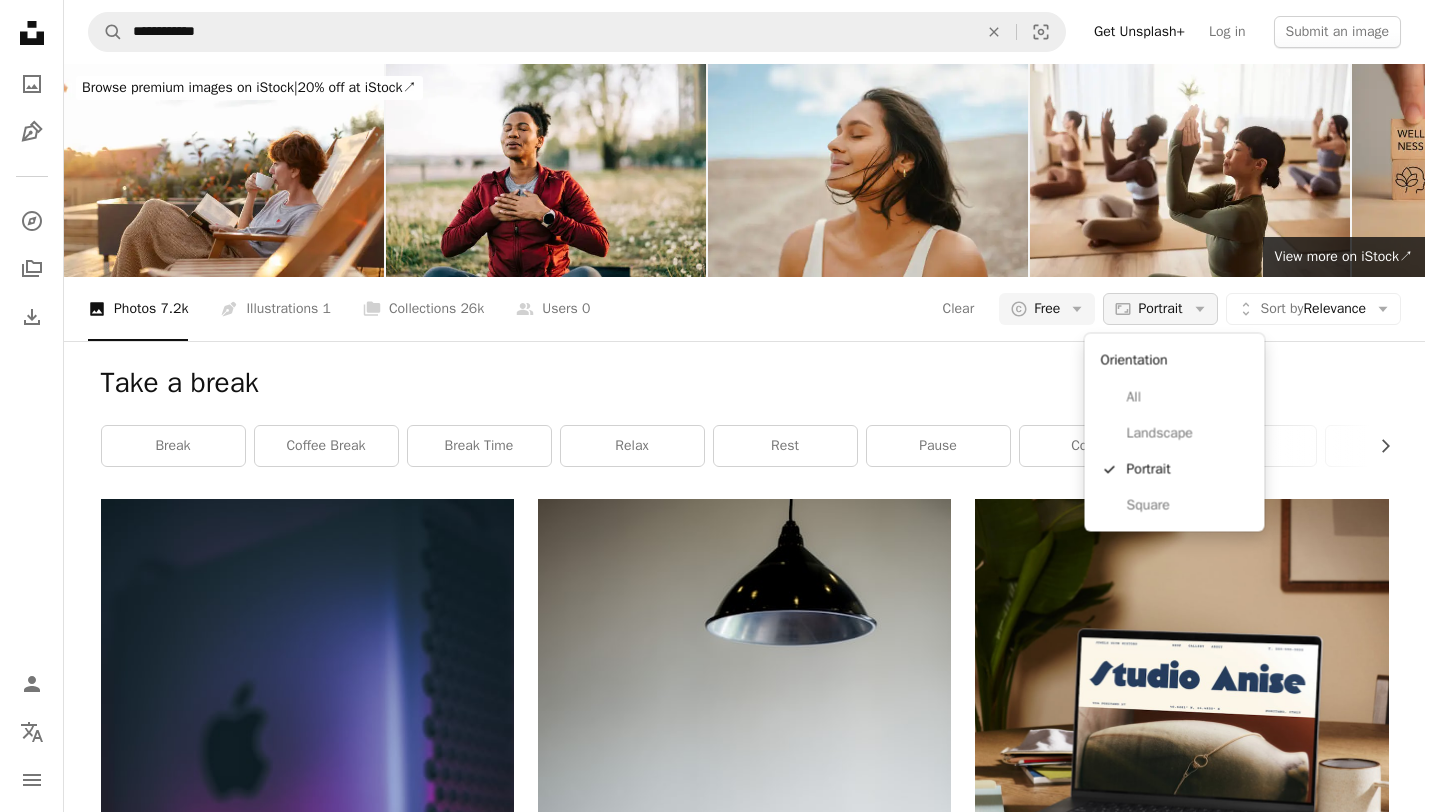 click on "Arrow down" 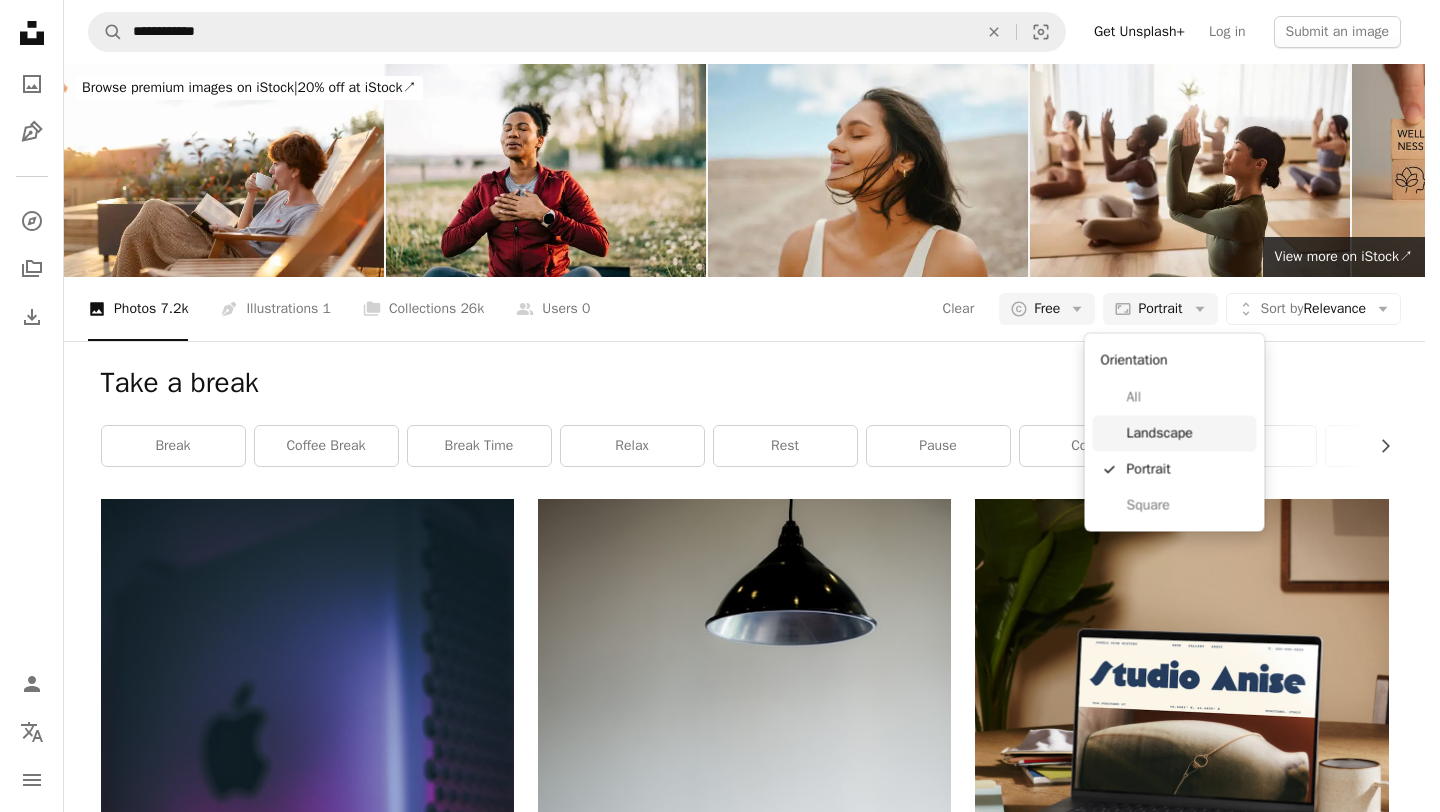 click on "Landscape" at bounding box center (1188, 433) 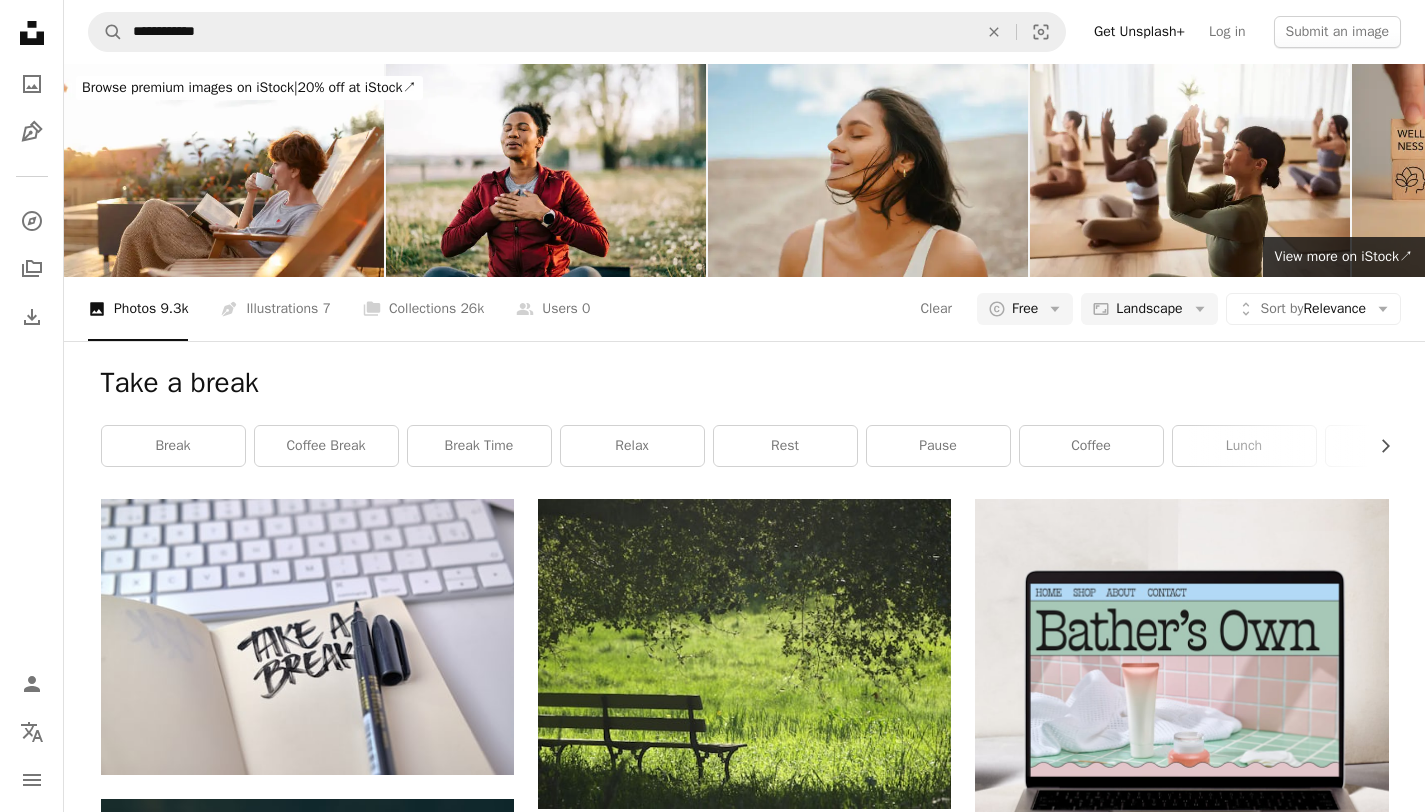 scroll, scrollTop: 1146, scrollLeft: 0, axis: vertical 